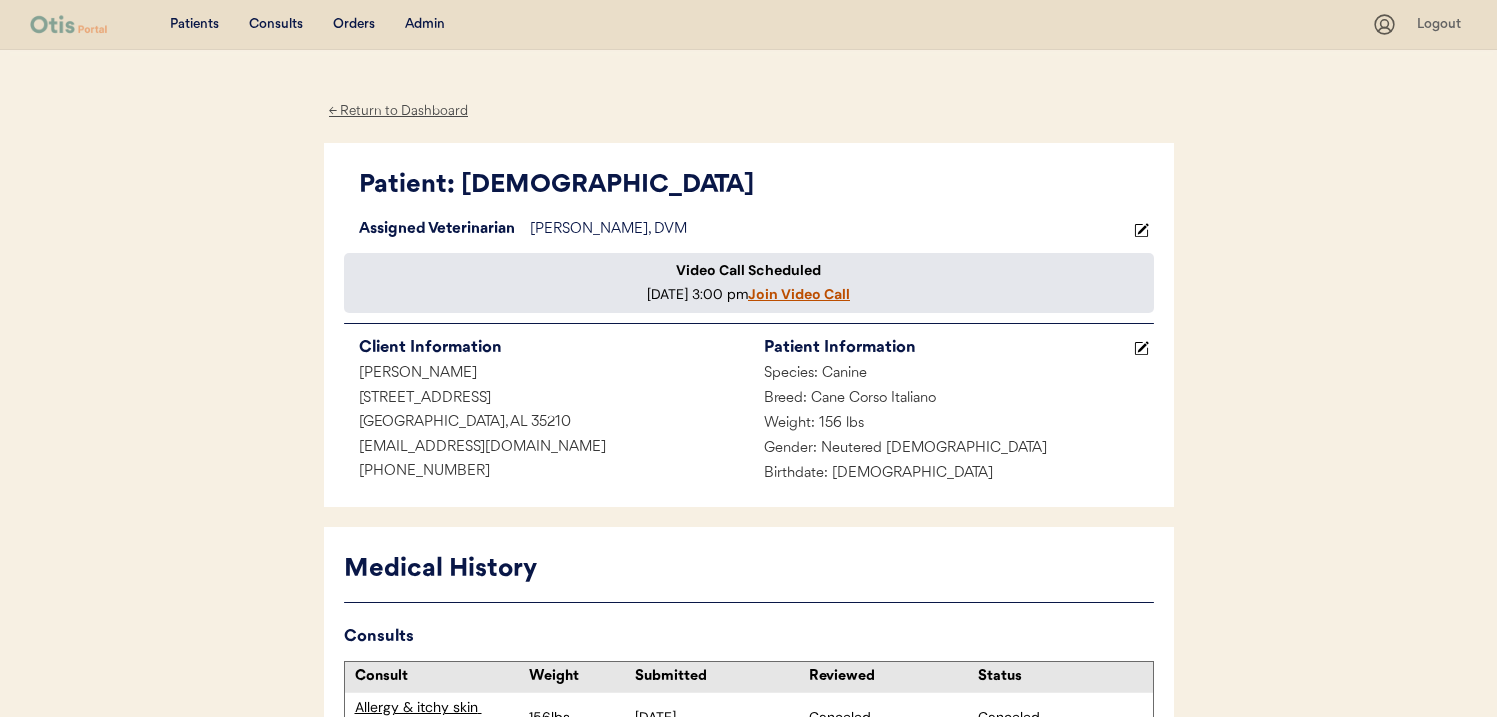 scroll, scrollTop: 1225, scrollLeft: 0, axis: vertical 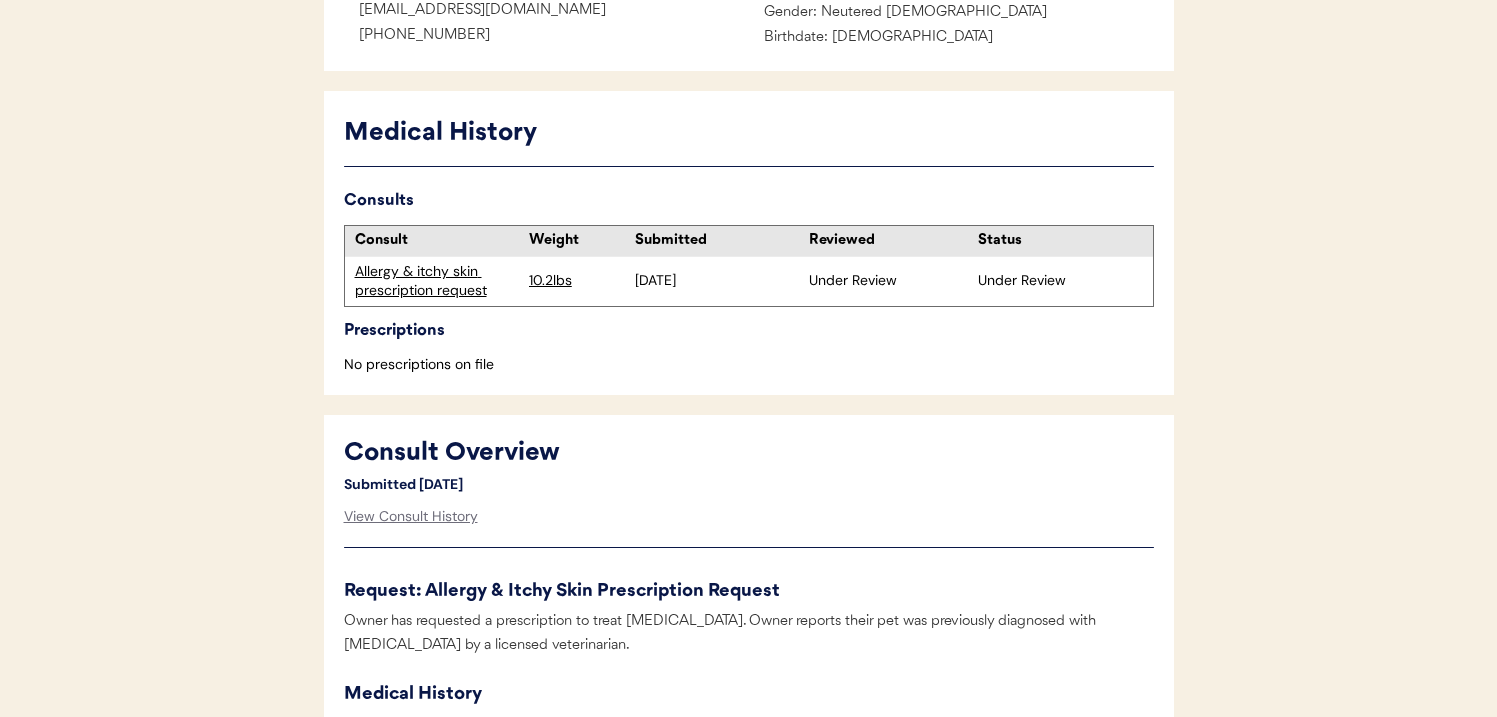 click on "Allergy & itchy skin prescription request" at bounding box center [437, 281] 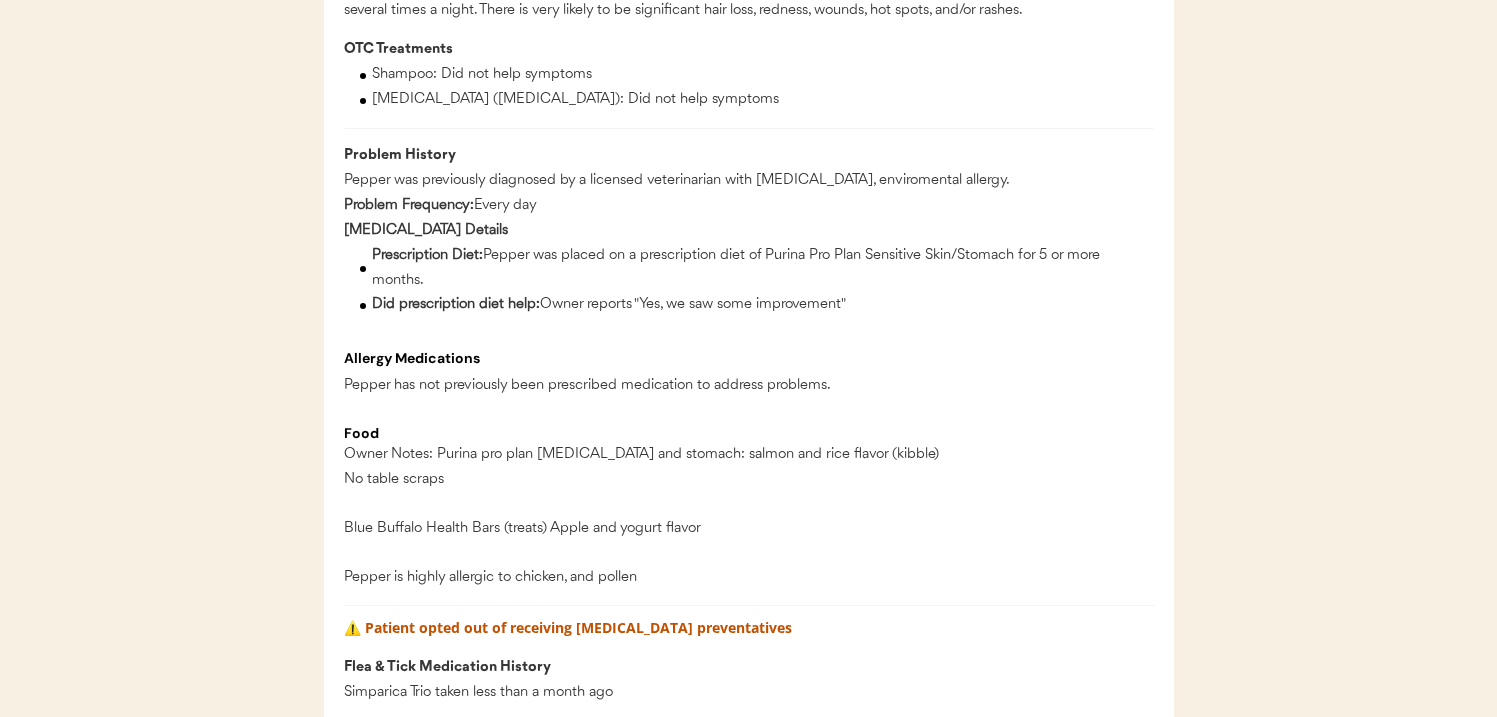 scroll, scrollTop: 1171, scrollLeft: 0, axis: vertical 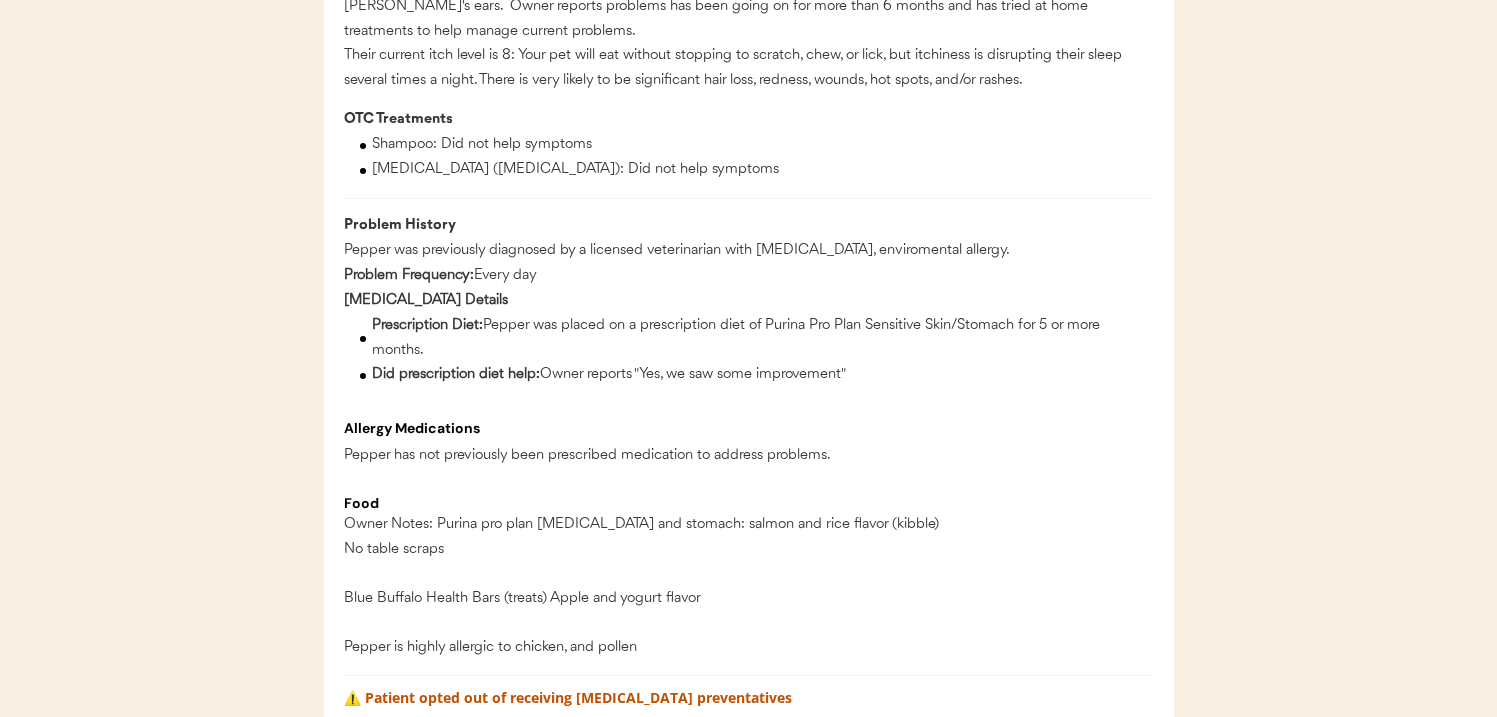 click on "Prescription Diet:  Pepper was placed on a prescription diet of Purina Pro Plan Sensitive Skin/Stomach for 5 or more months." at bounding box center [763, 338] 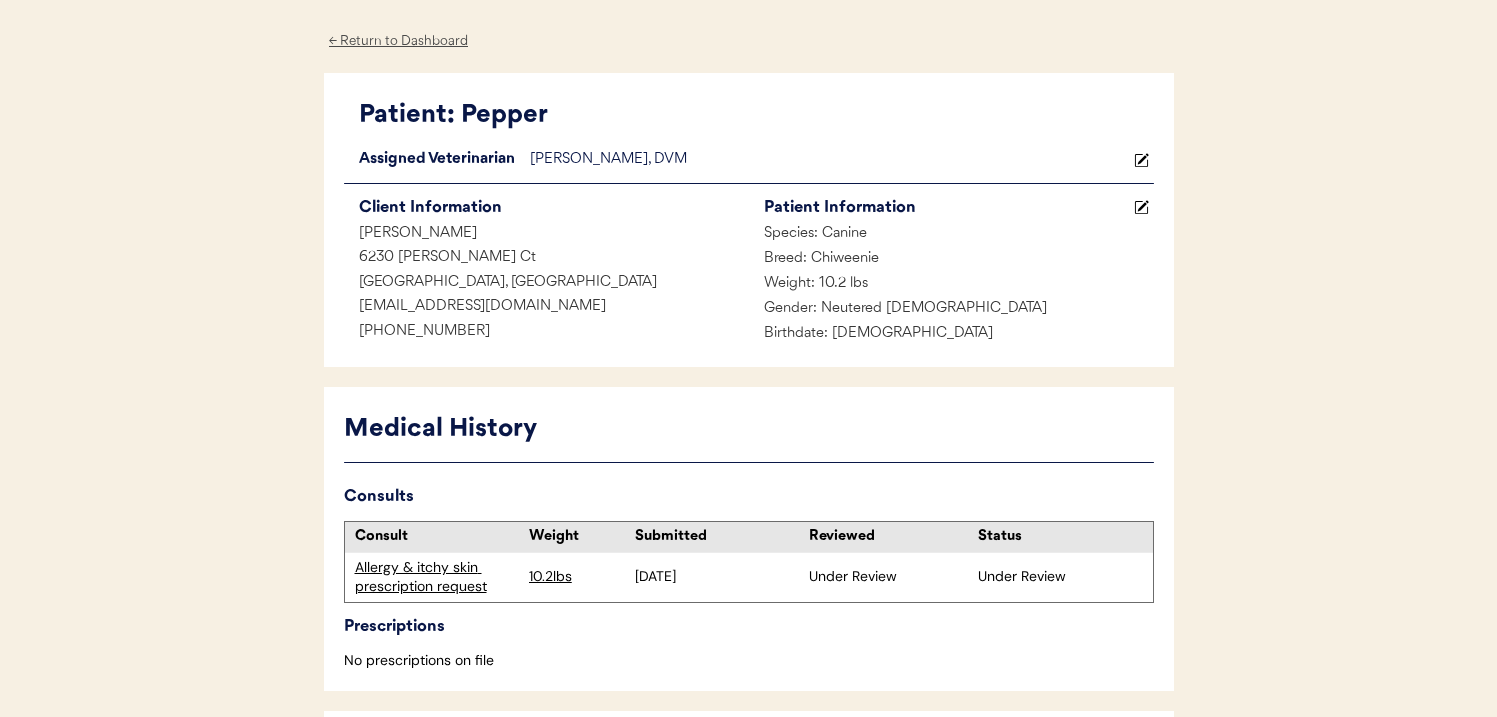 scroll, scrollTop: 0, scrollLeft: 0, axis: both 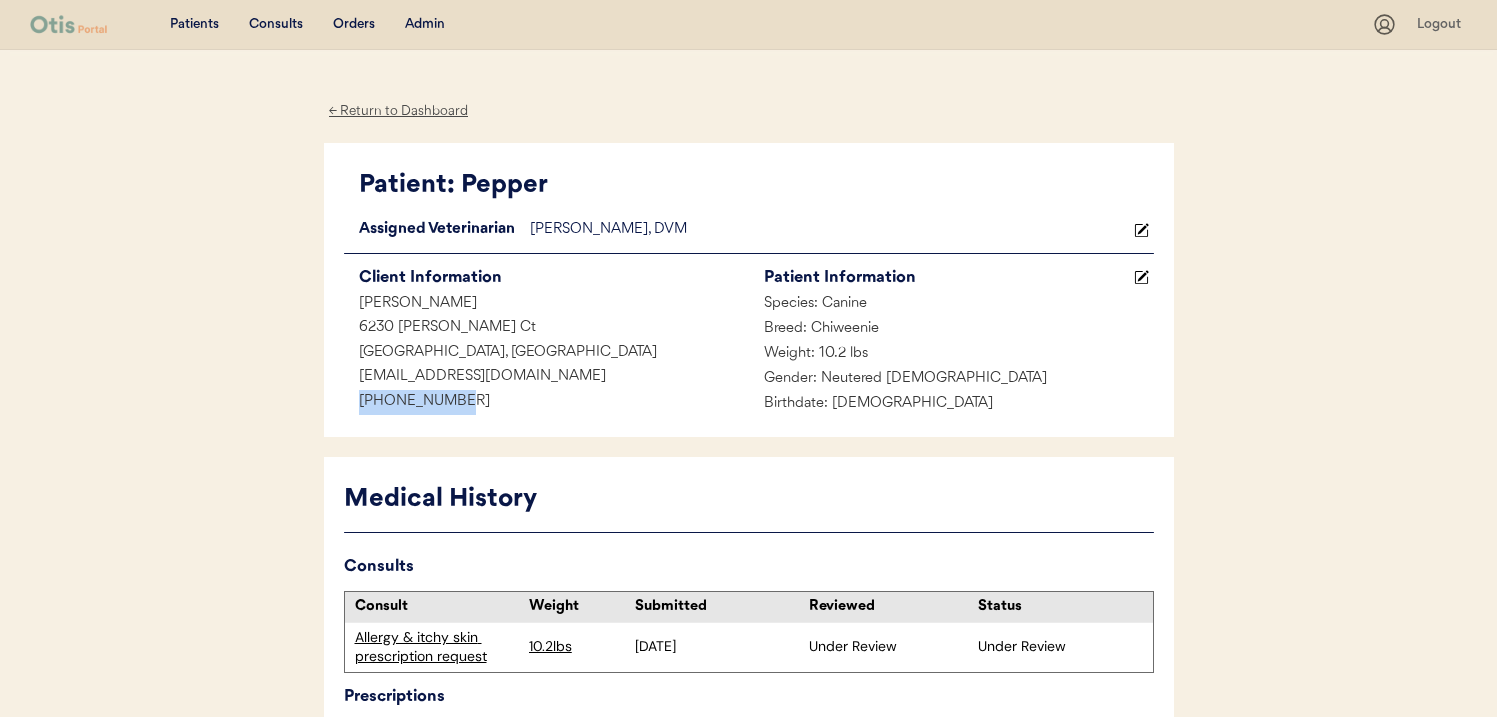 drag, startPoint x: 454, startPoint y: 404, endPoint x: 329, endPoint y: 403, distance: 125.004 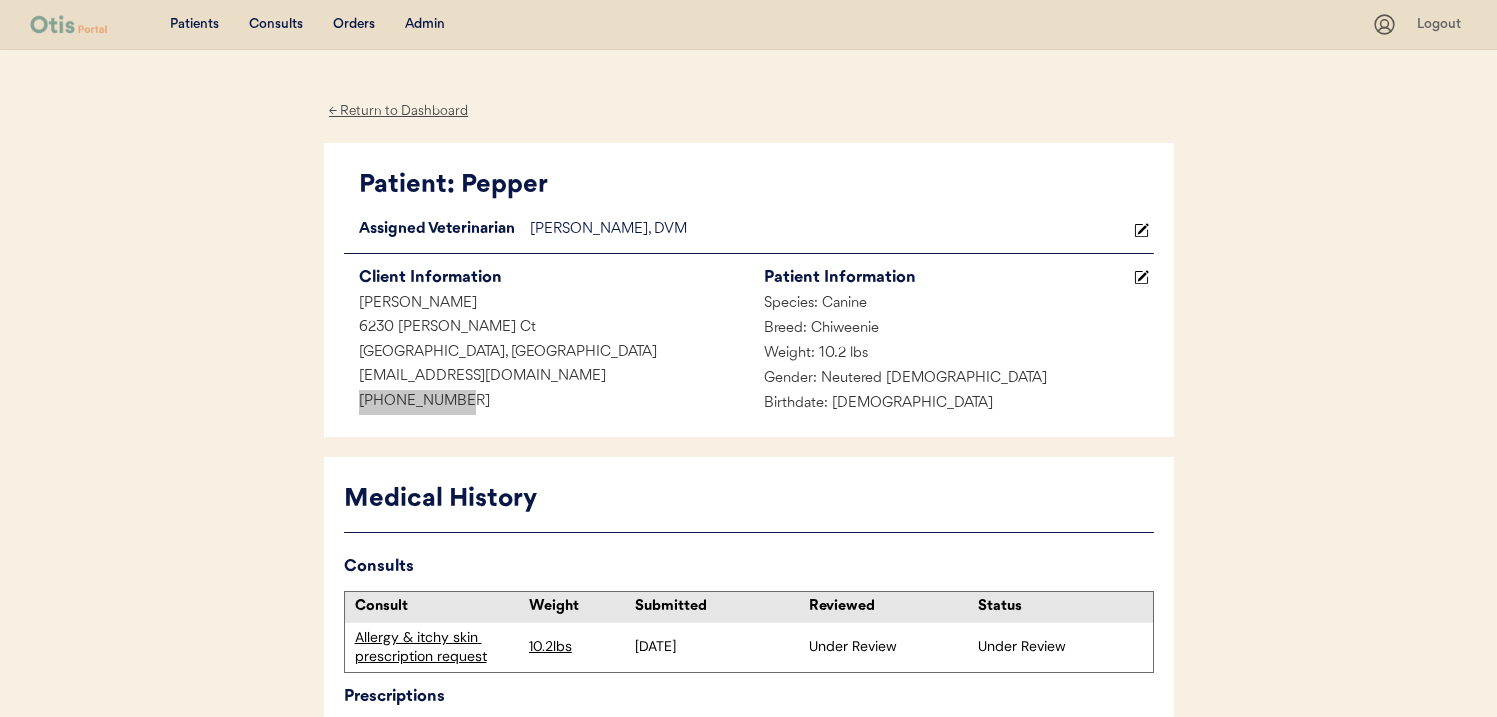 scroll, scrollTop: 437, scrollLeft: 0, axis: vertical 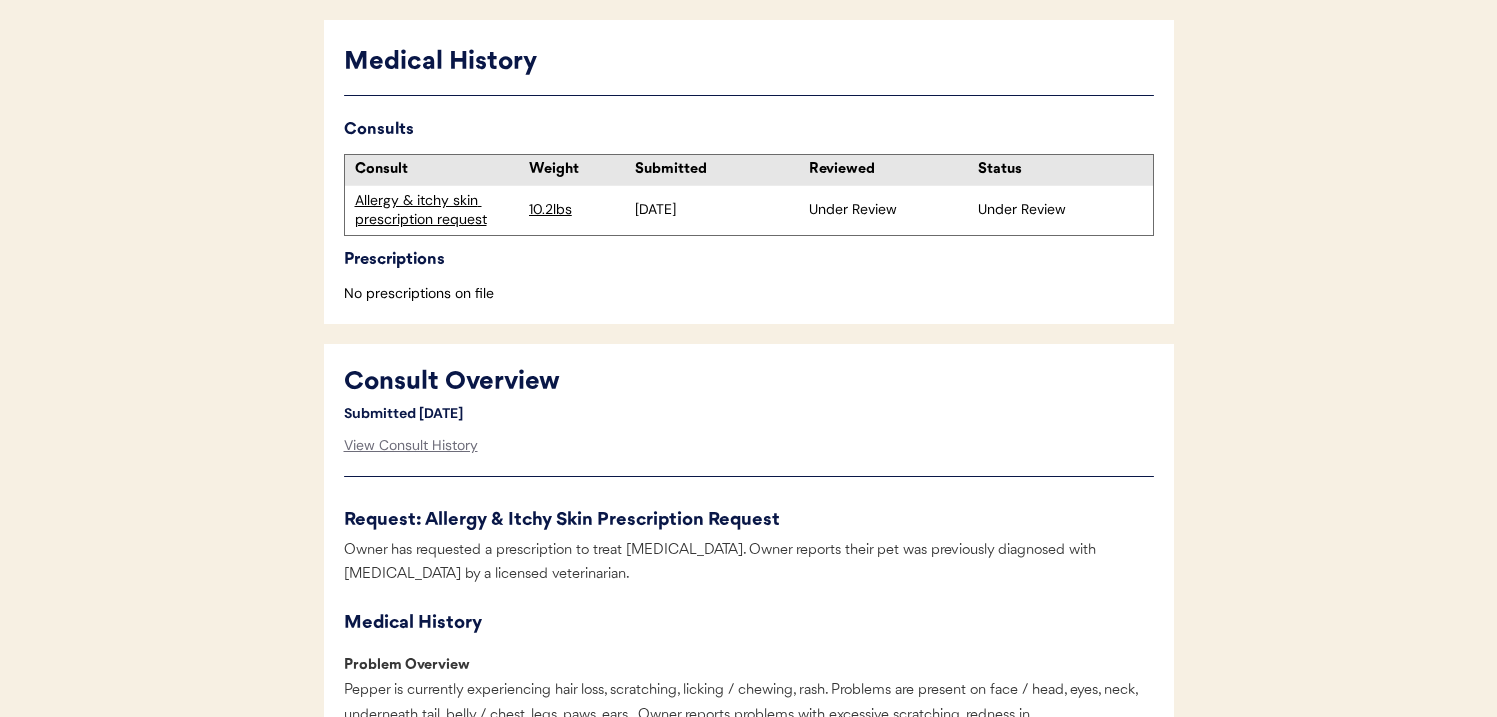 click on "Allergy & itchy skin prescription request" at bounding box center (437, 210) 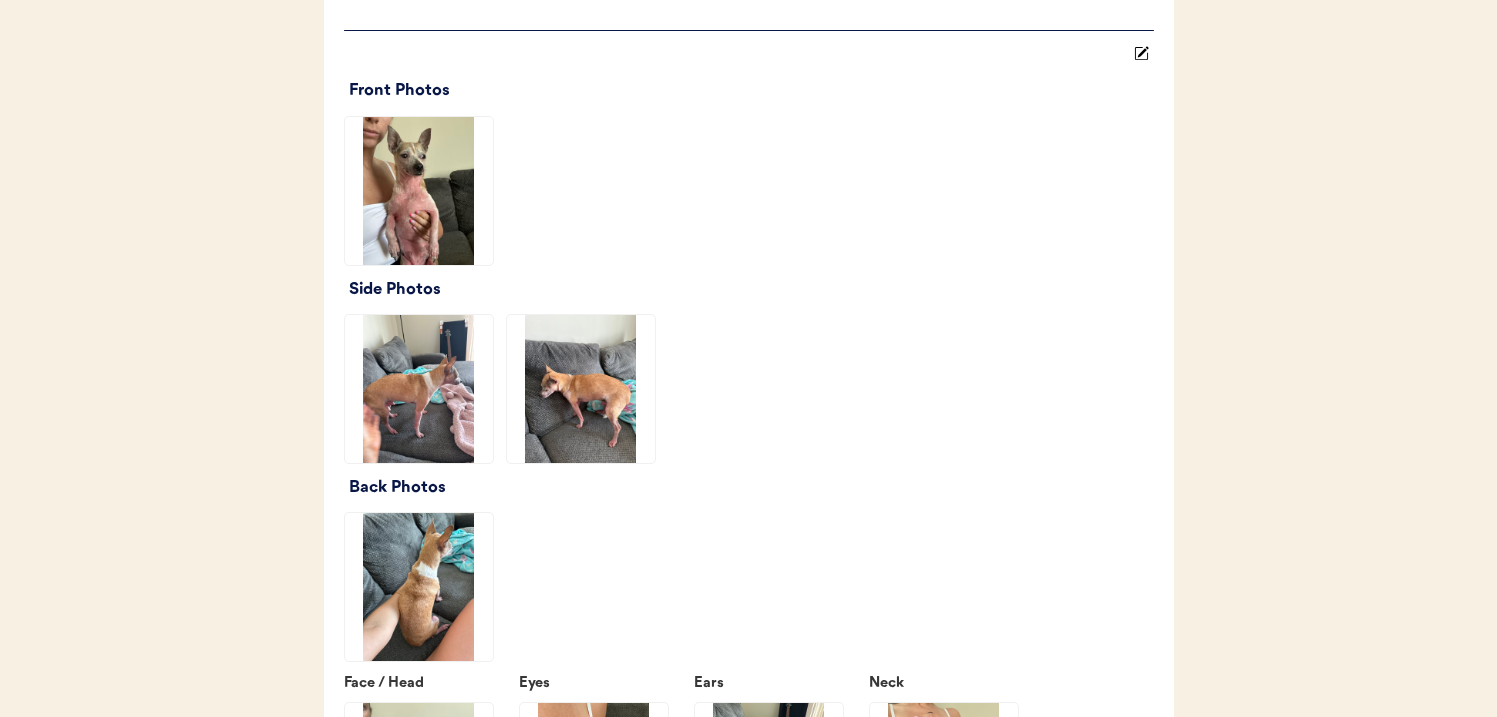 scroll, scrollTop: 2455, scrollLeft: 0, axis: vertical 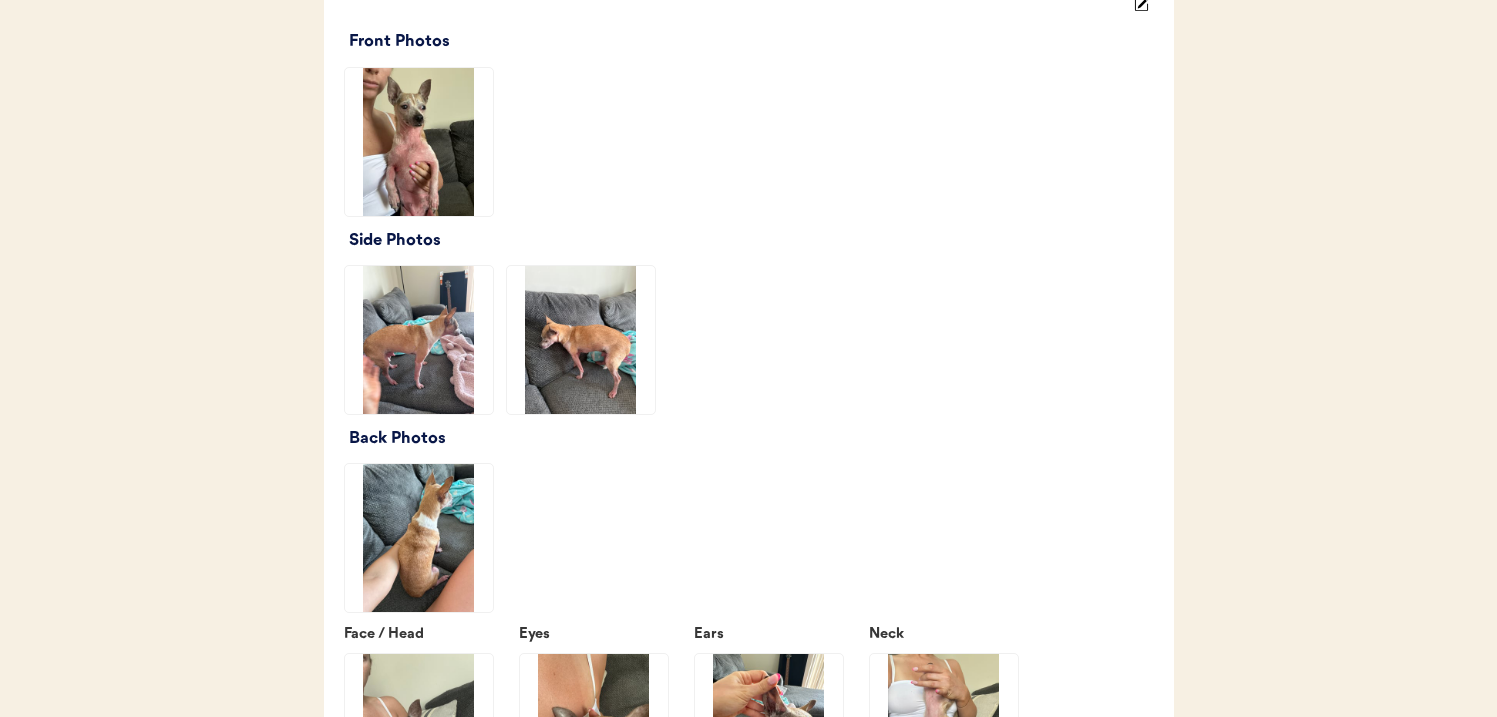 click 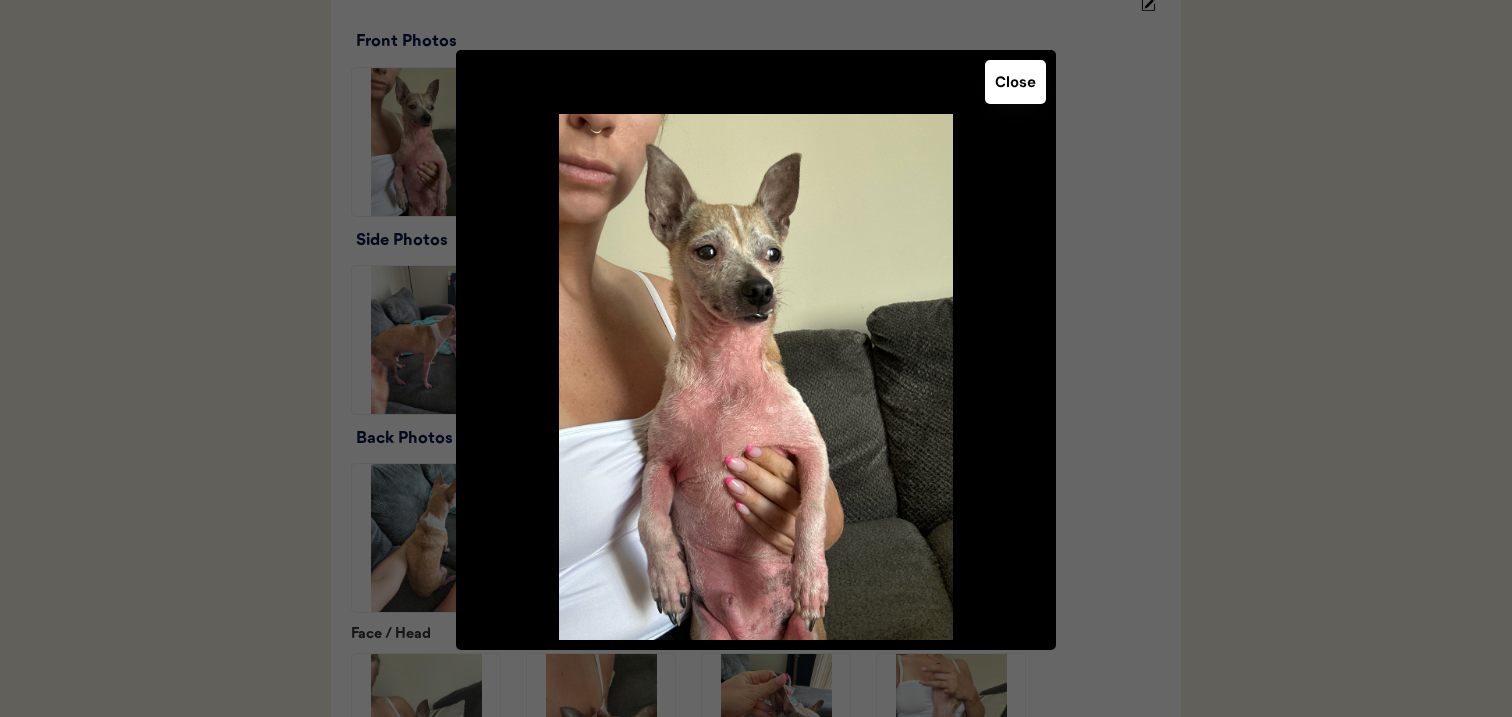click at bounding box center [756, 358] 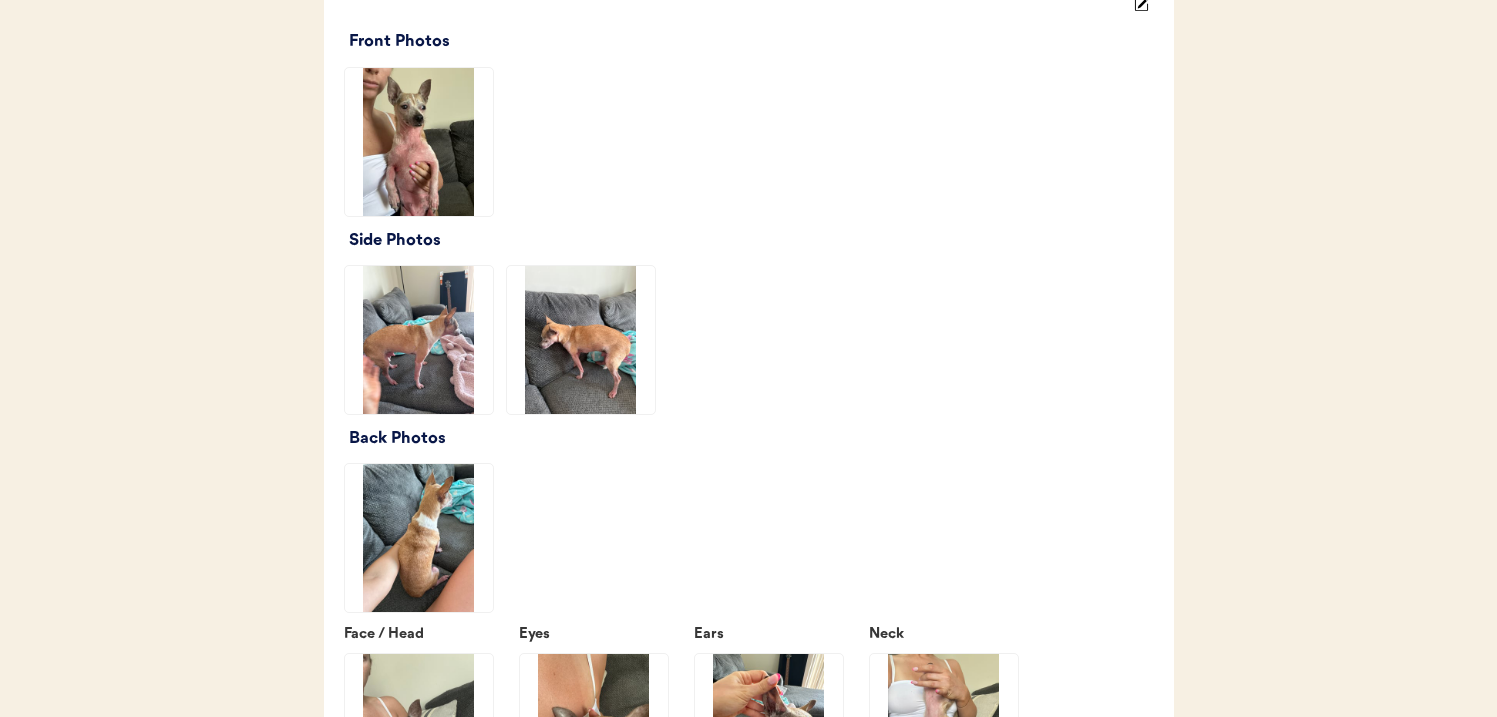 click 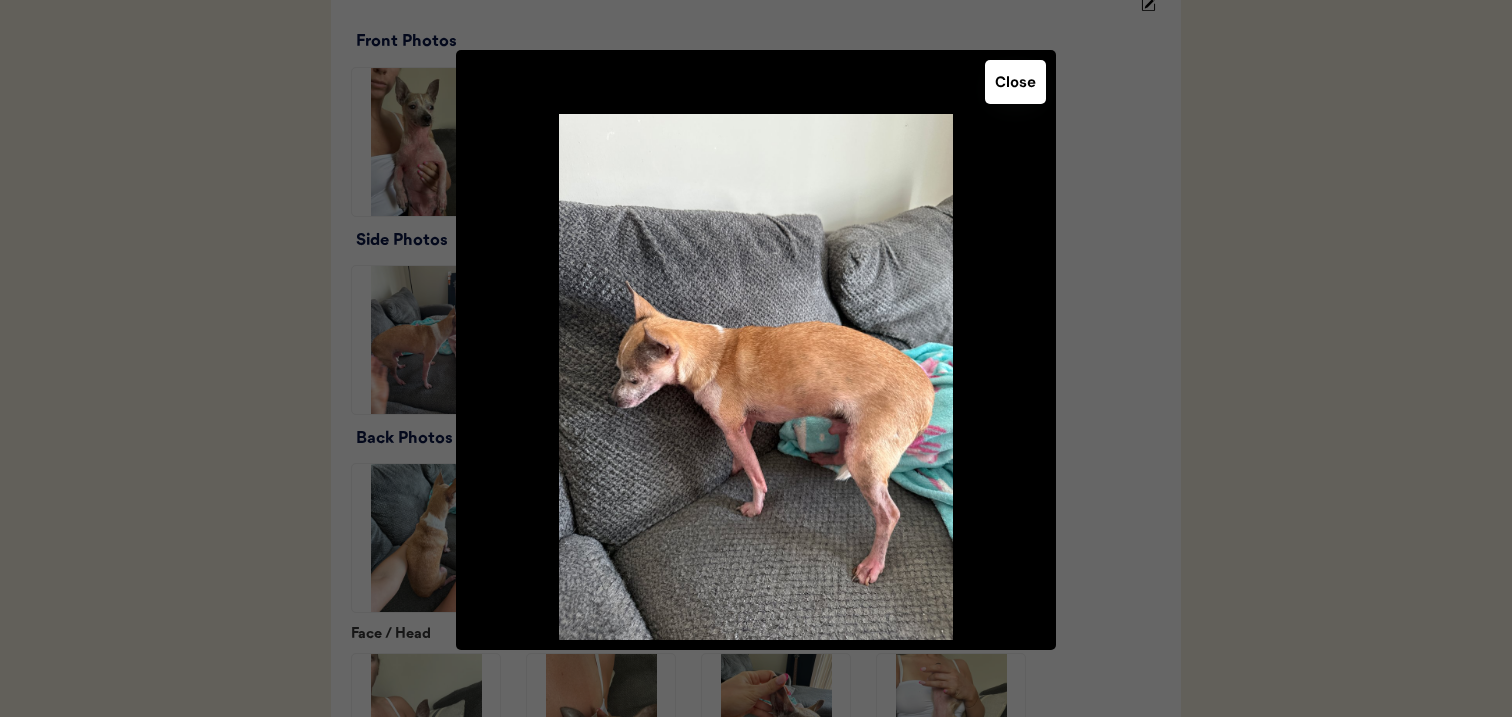 click on "Close" at bounding box center [1015, 82] 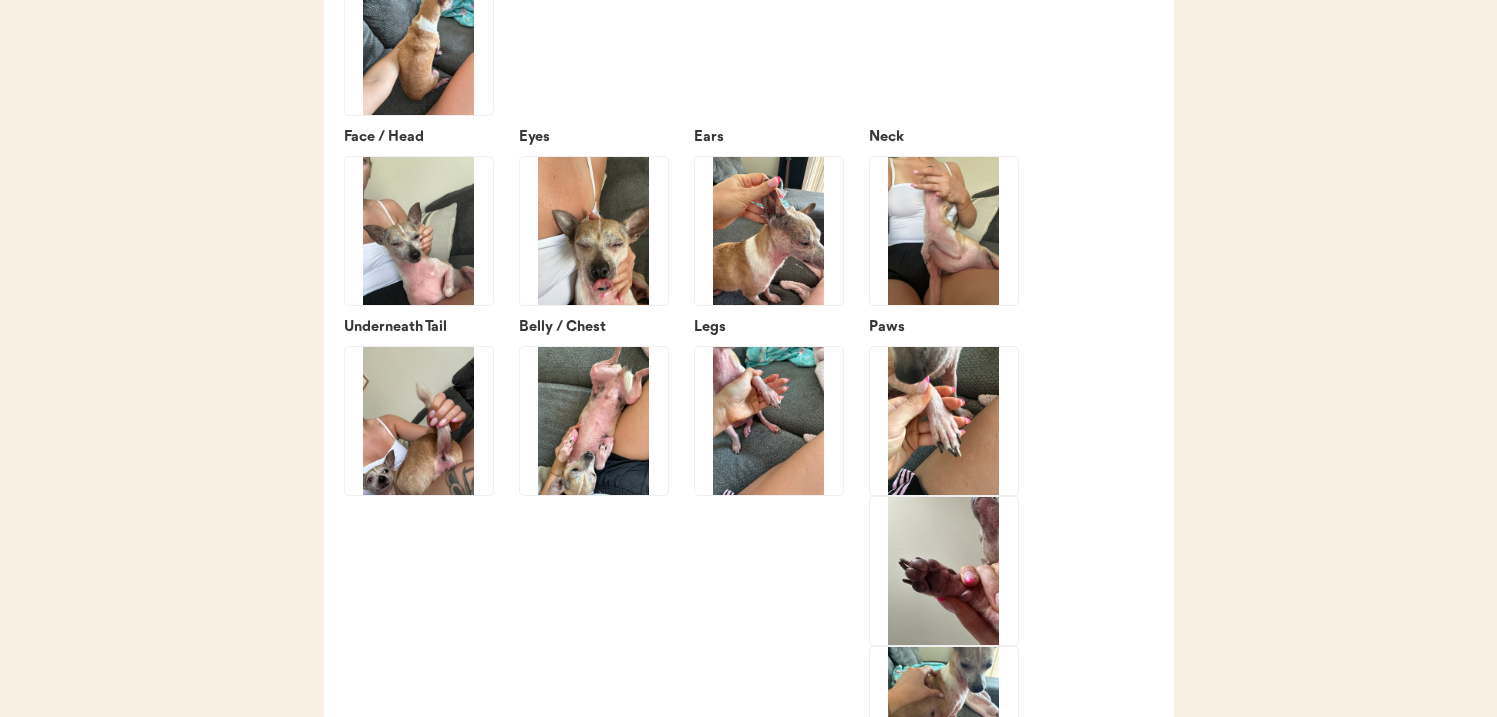 scroll, scrollTop: 2919, scrollLeft: 0, axis: vertical 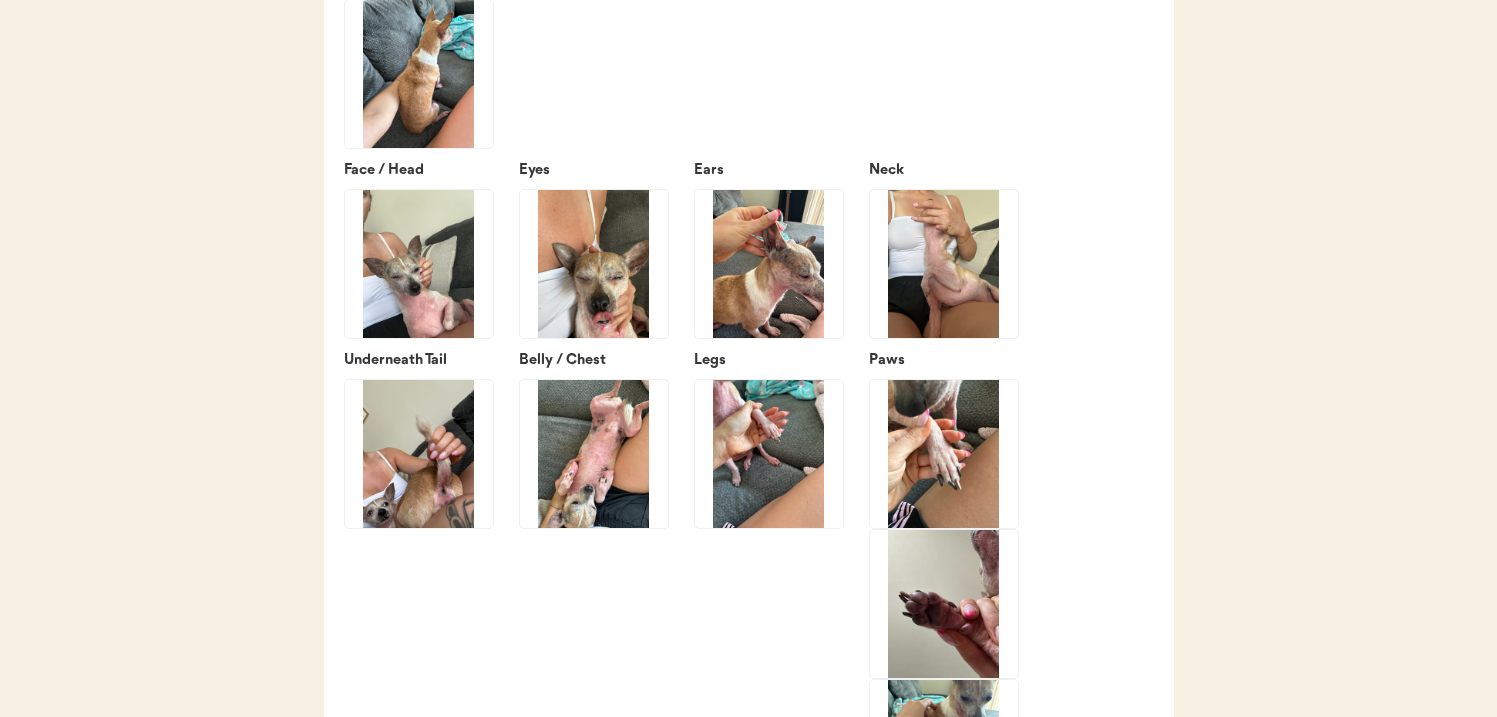 click 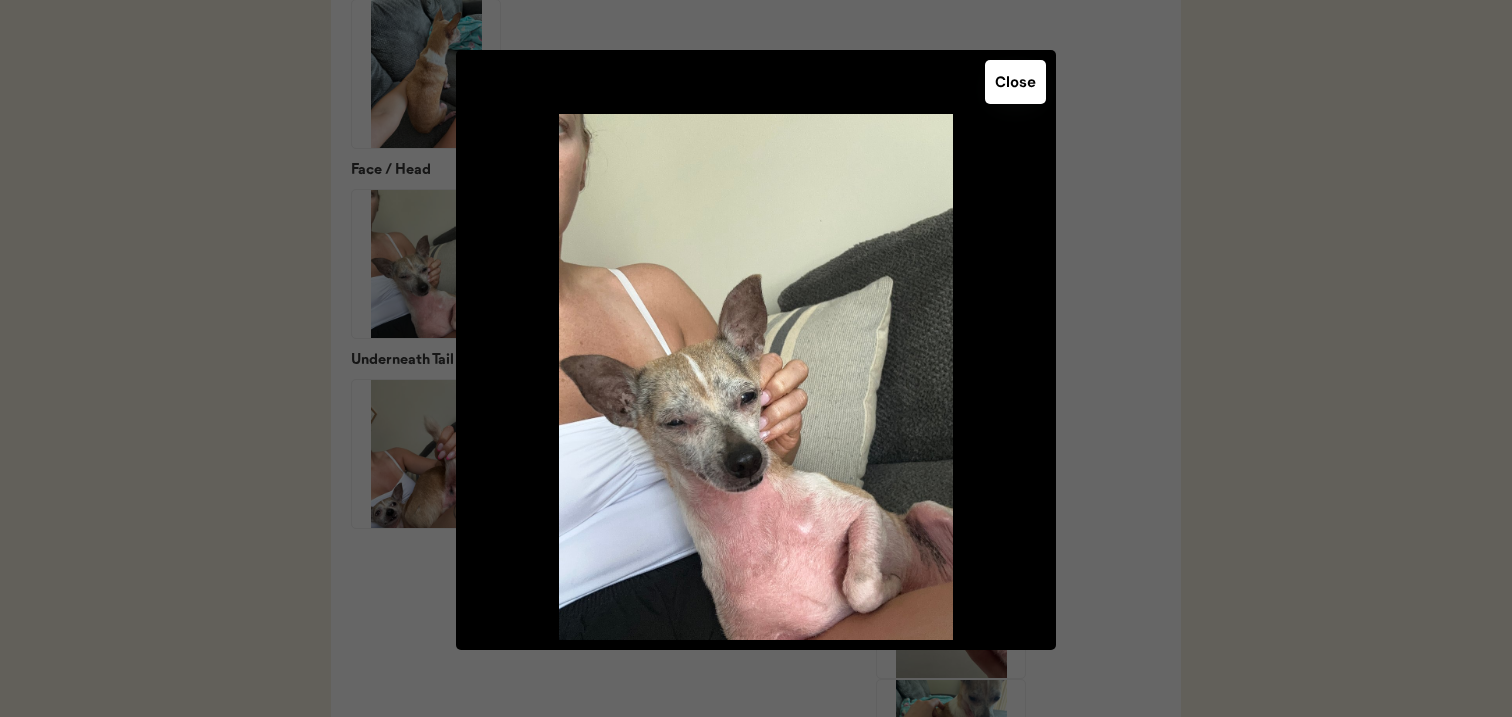 click on "Close" at bounding box center (1015, 82) 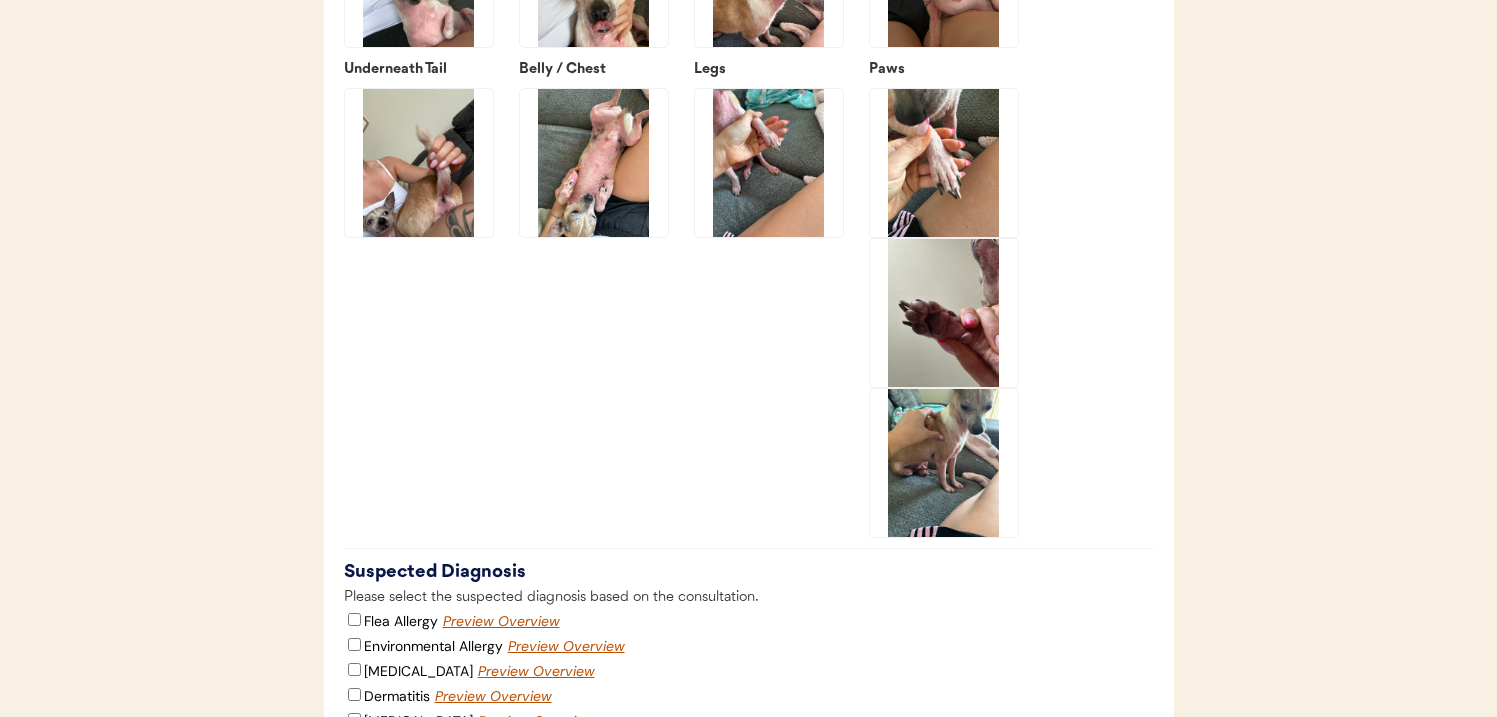 scroll, scrollTop: 3221, scrollLeft: 0, axis: vertical 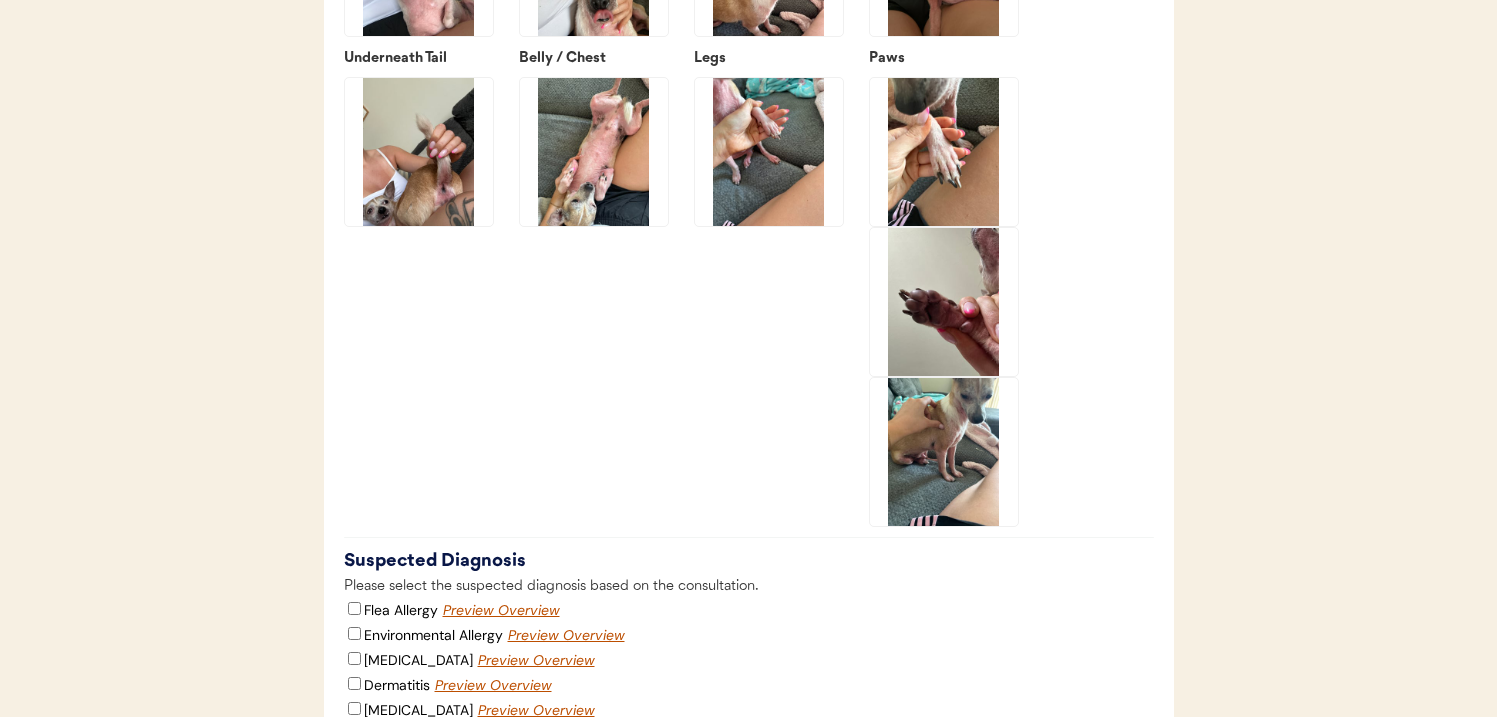 click 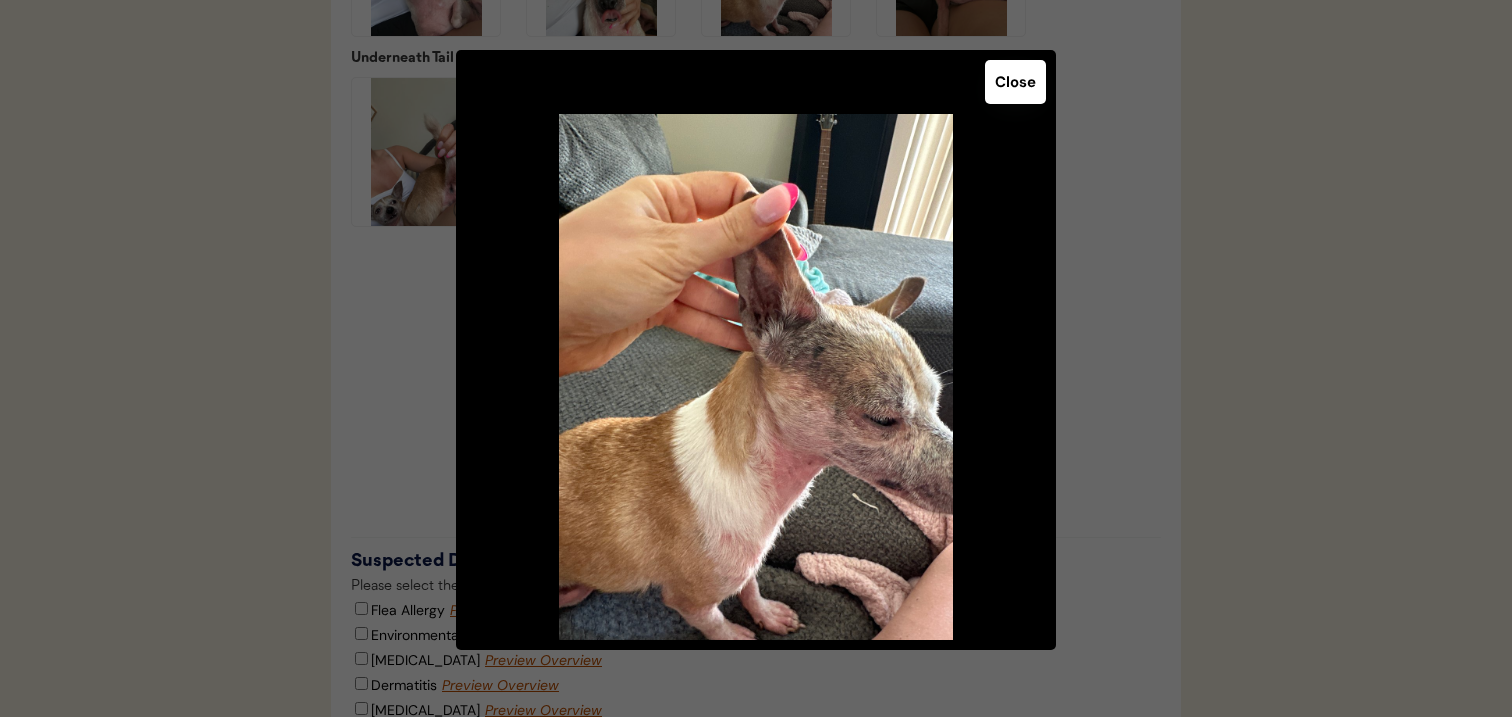 click on "Close" at bounding box center (1015, 82) 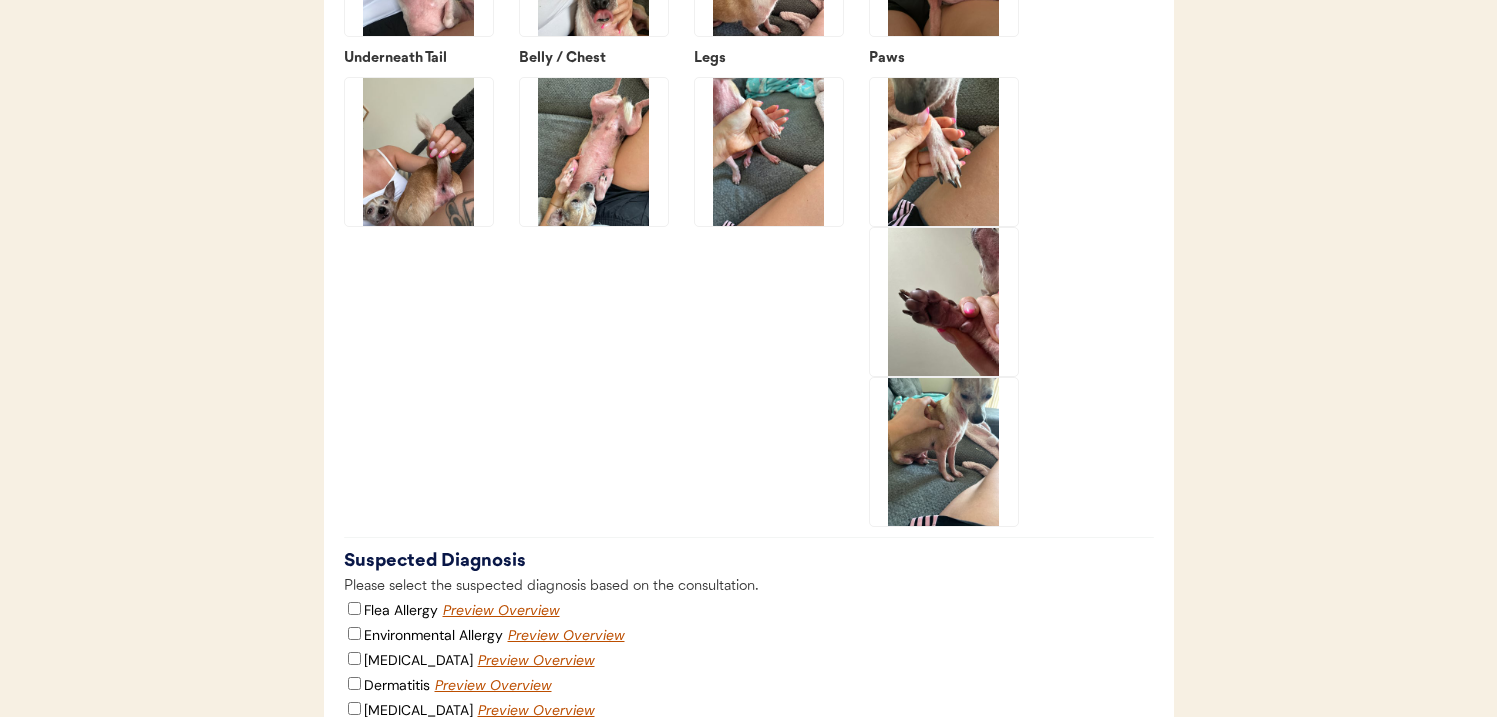 click 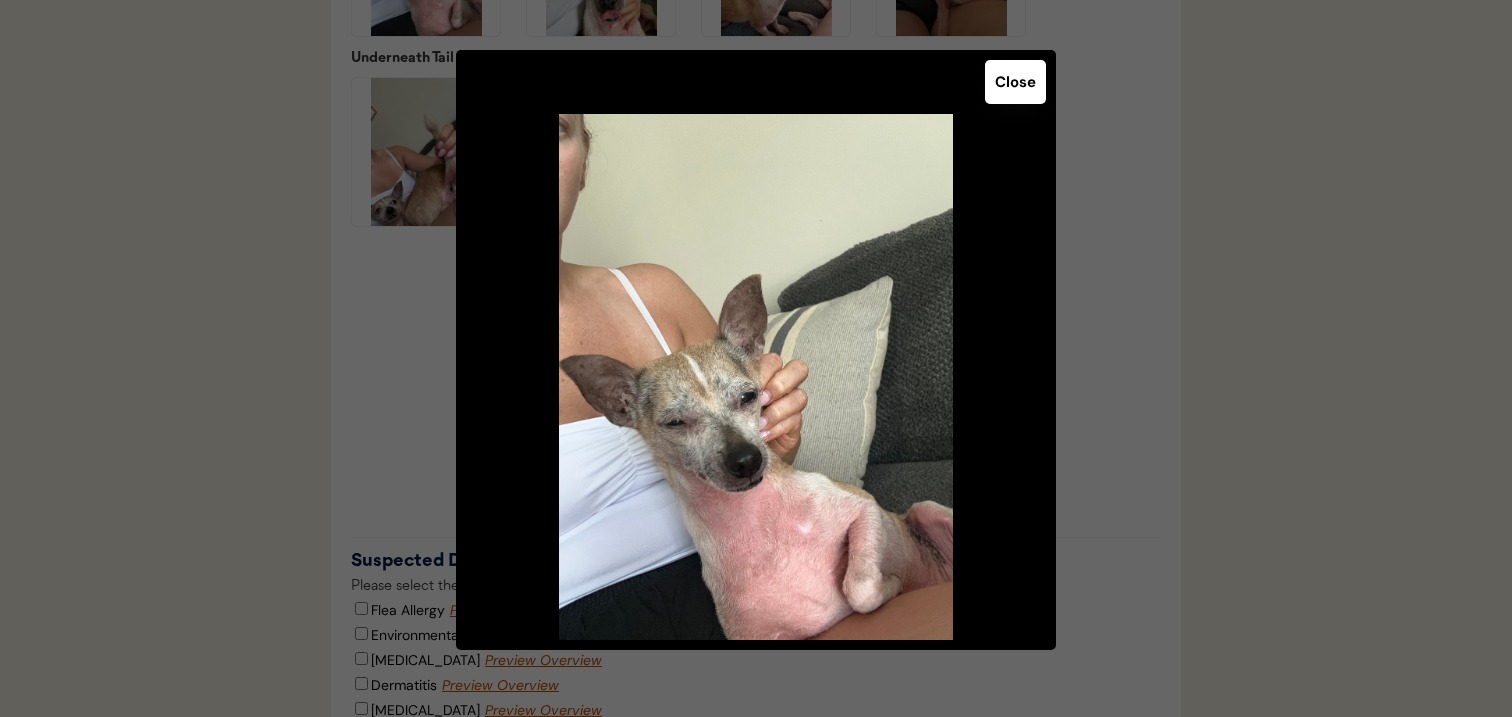 click on "Close" at bounding box center [1015, 82] 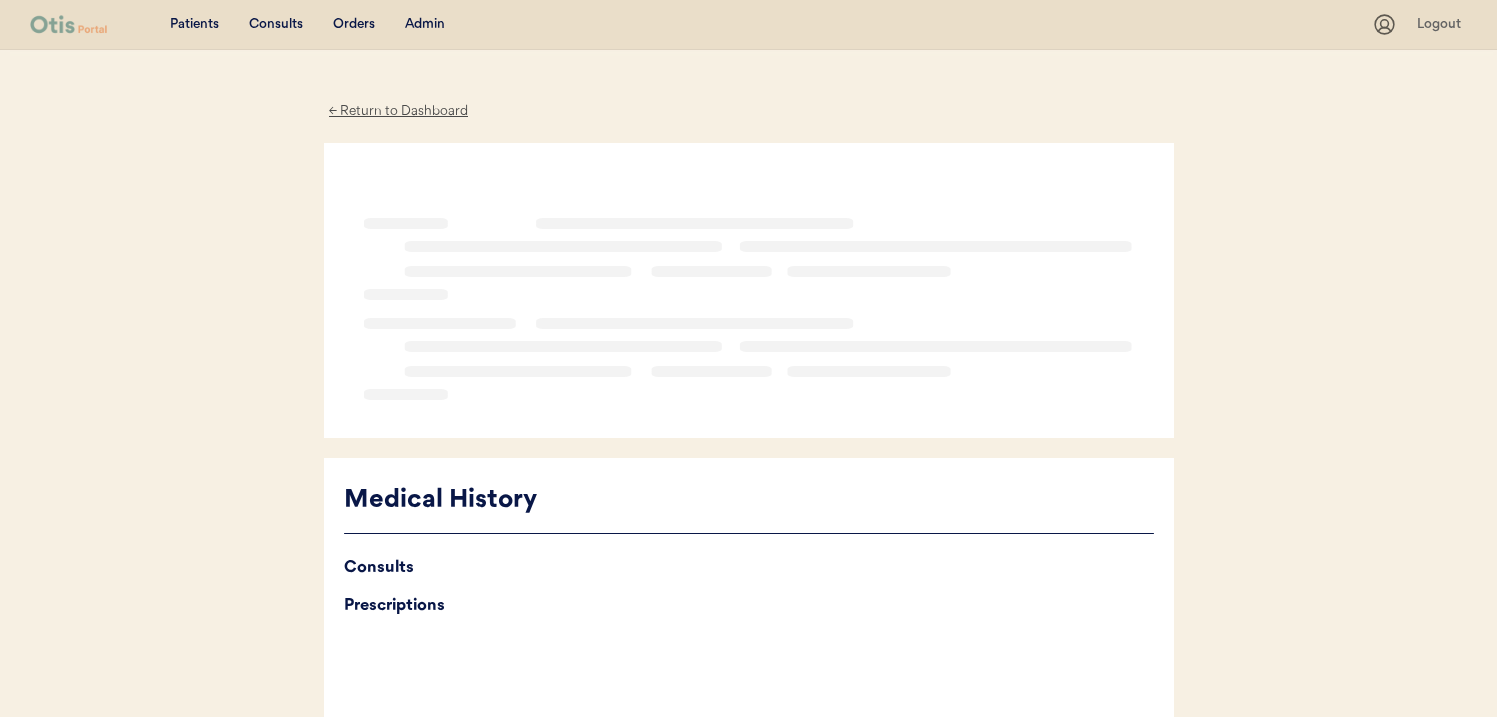 scroll, scrollTop: 0, scrollLeft: 0, axis: both 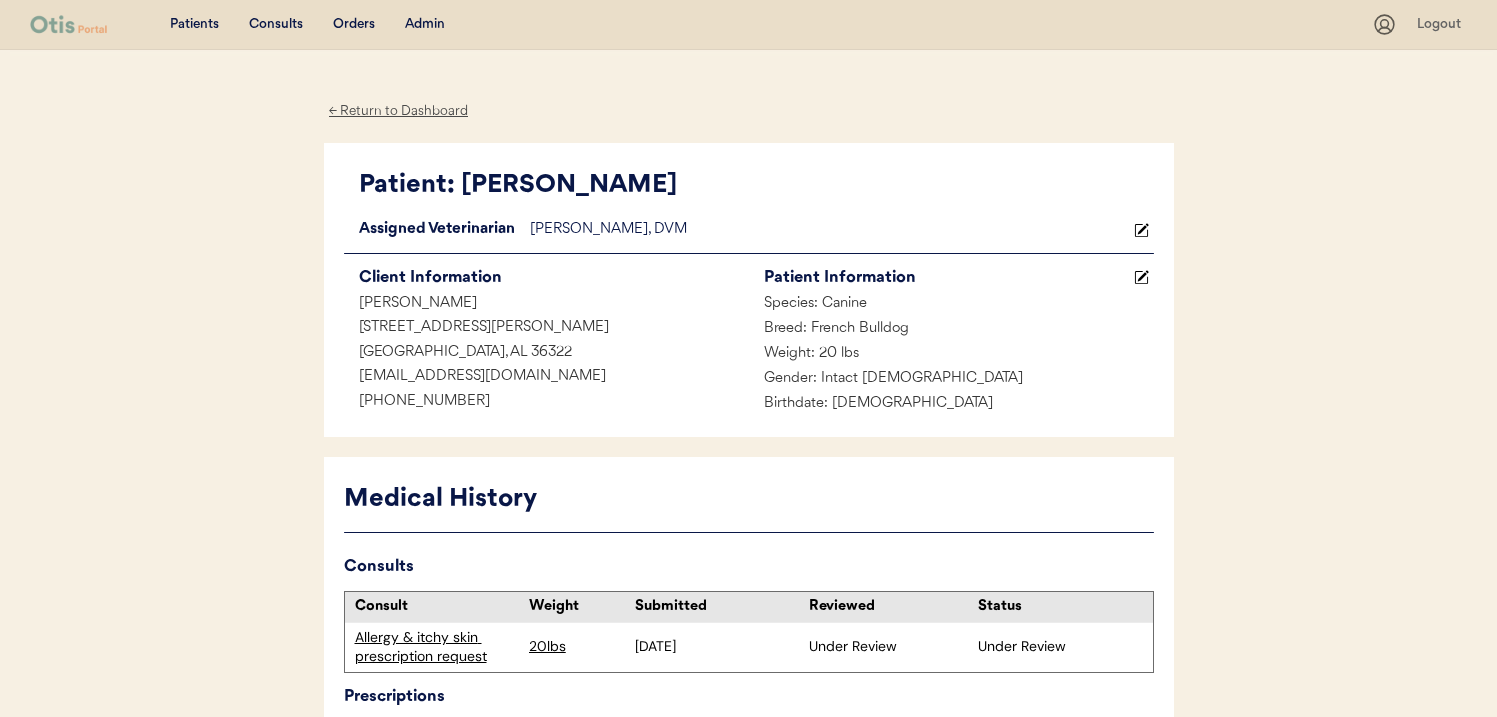click on "Allergy & itchy skin prescription request" at bounding box center (437, 647) 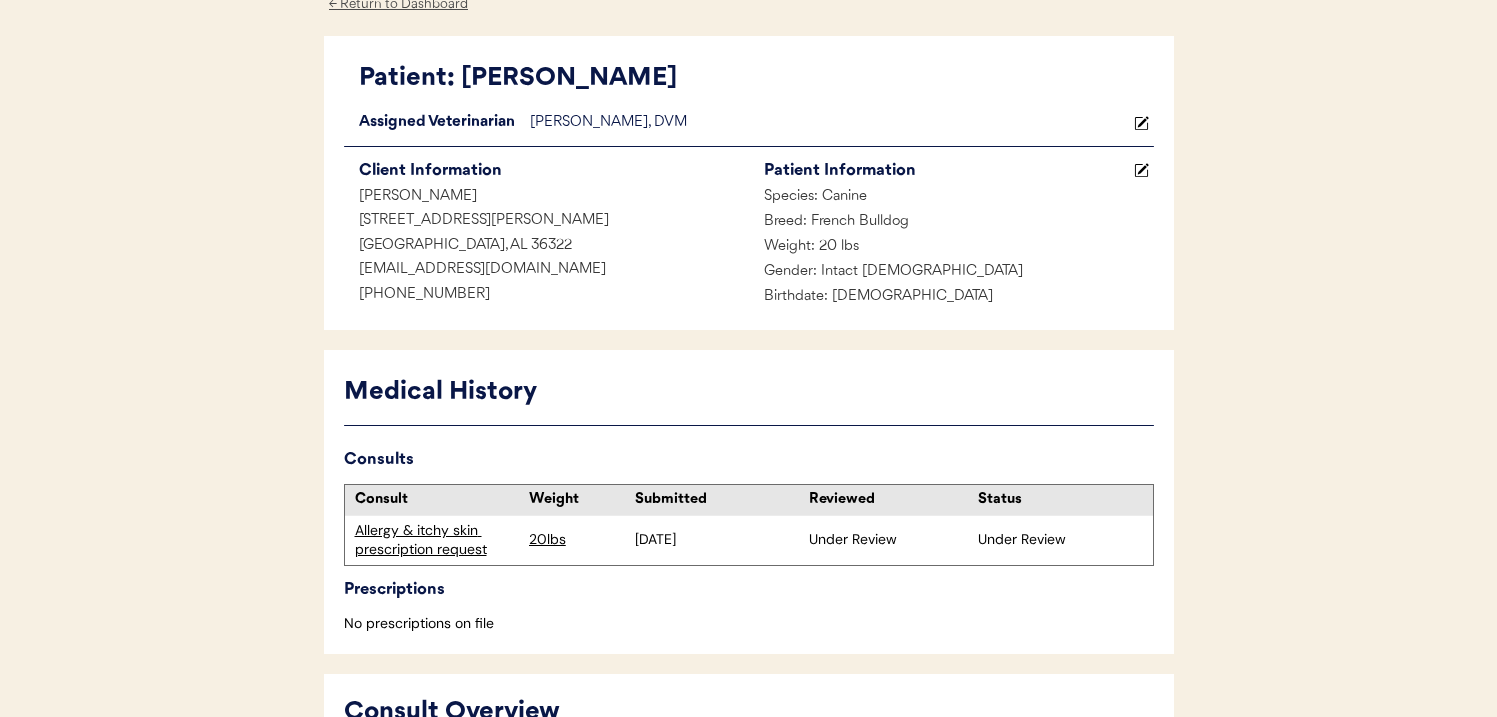 scroll, scrollTop: 111, scrollLeft: 0, axis: vertical 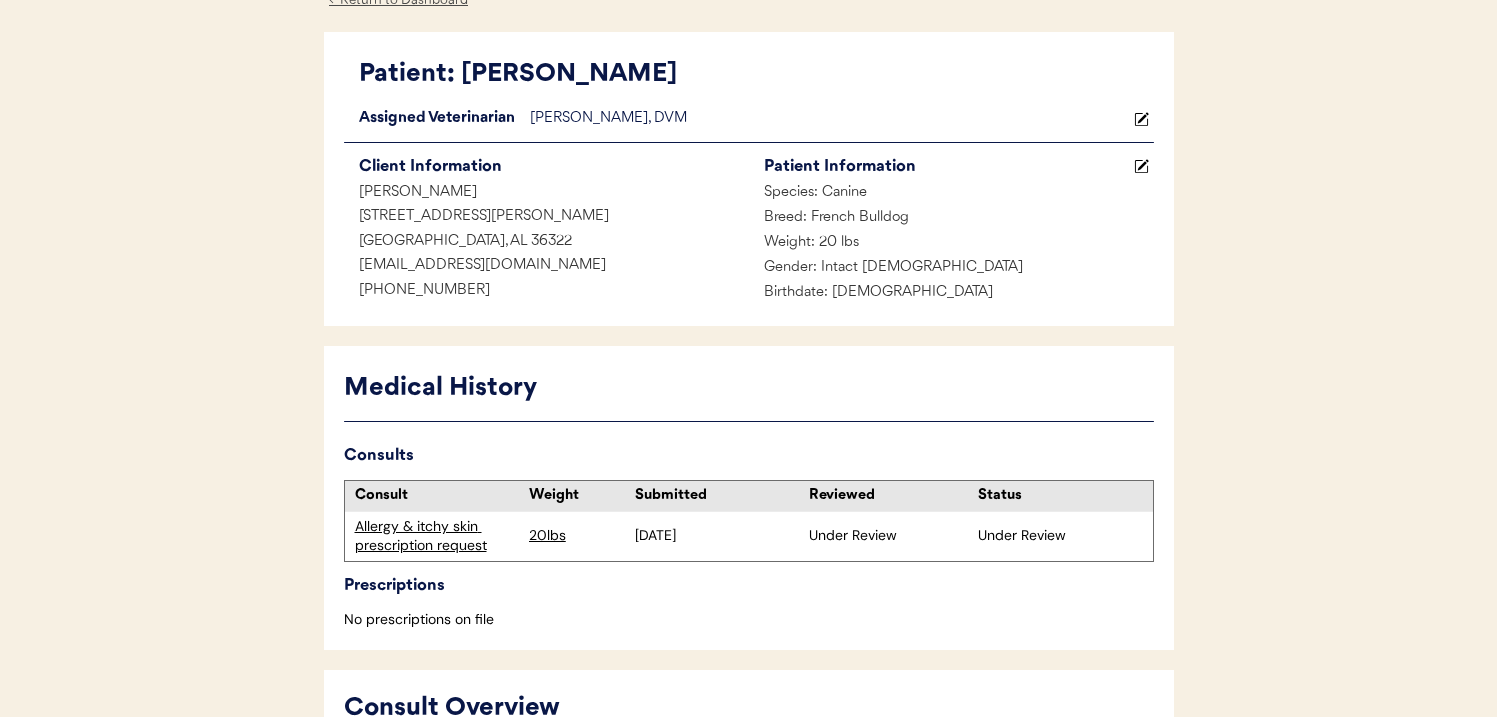 click on "Allergy & itchy skin prescription request" at bounding box center (437, 536) 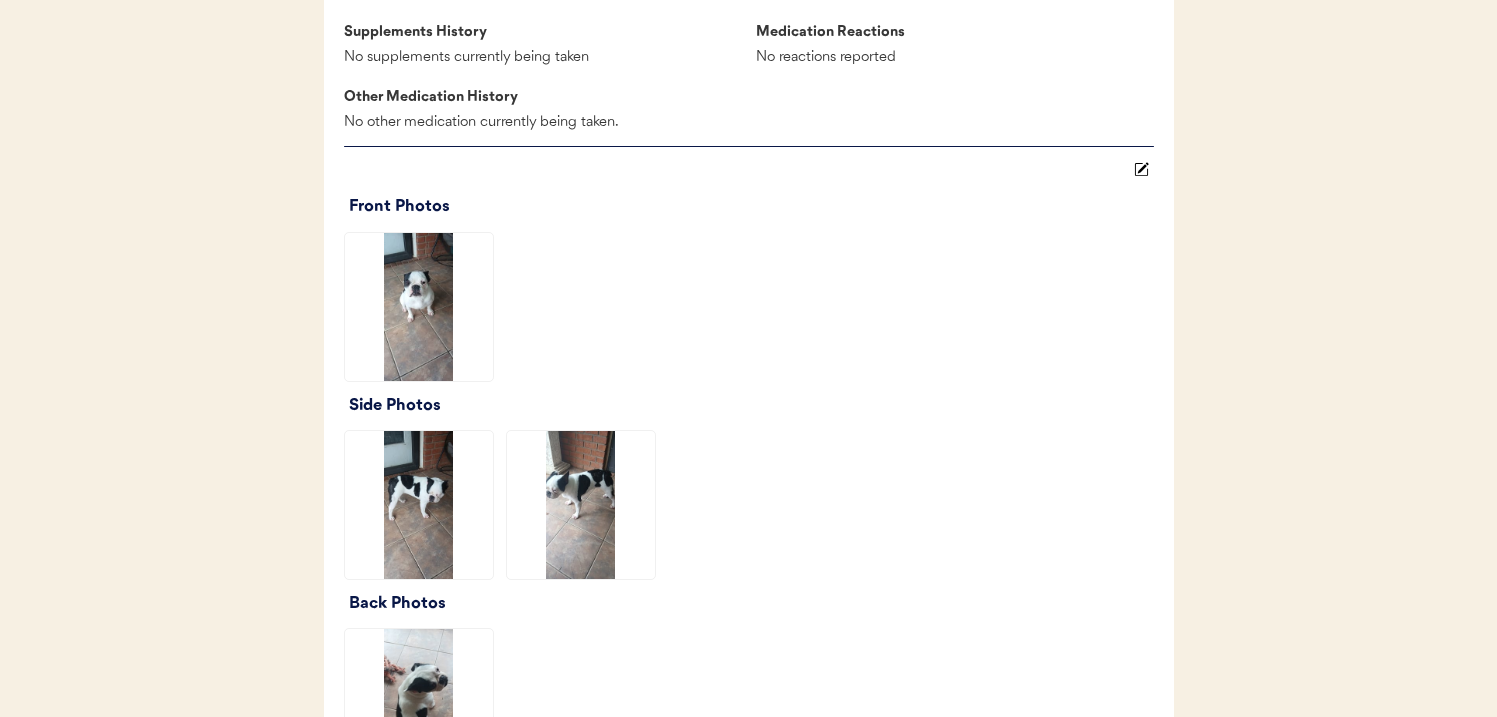 scroll, scrollTop: 1836, scrollLeft: 0, axis: vertical 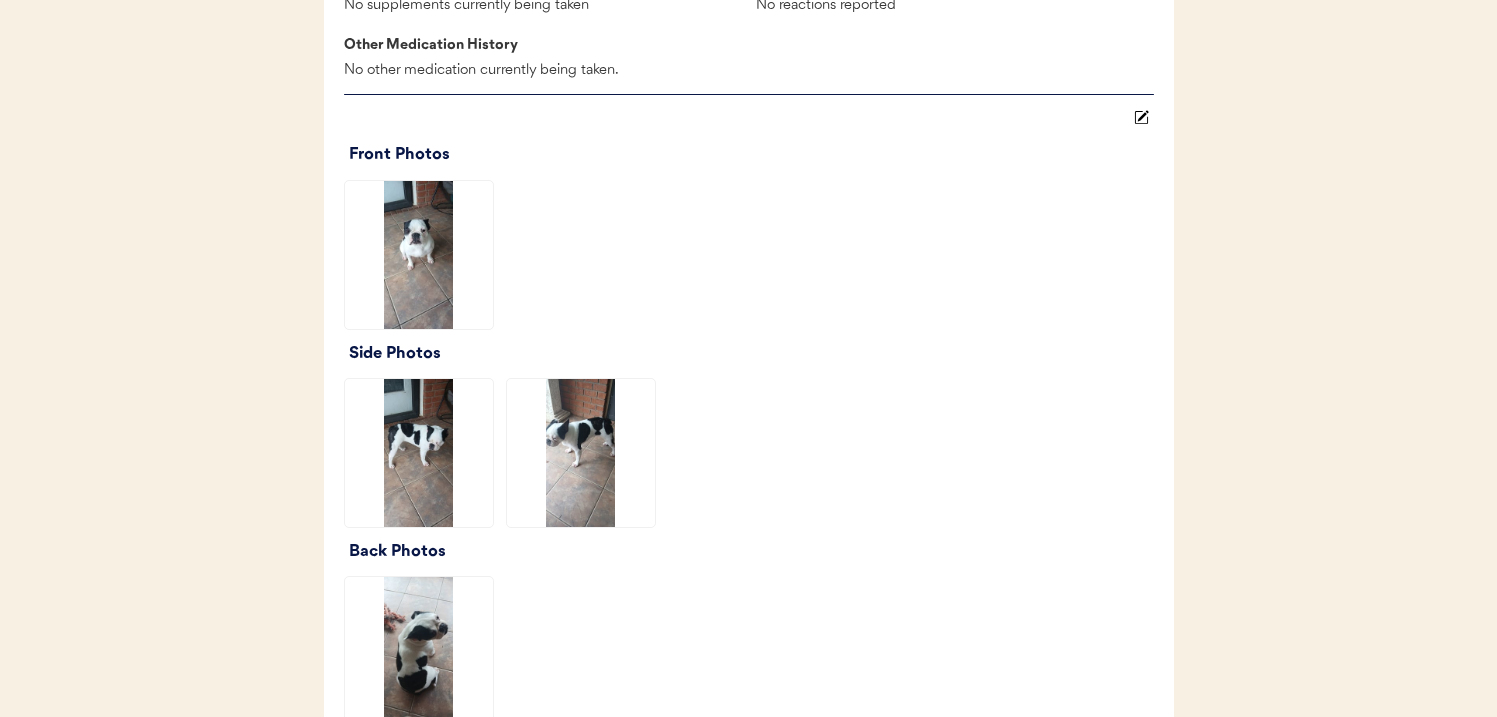 click 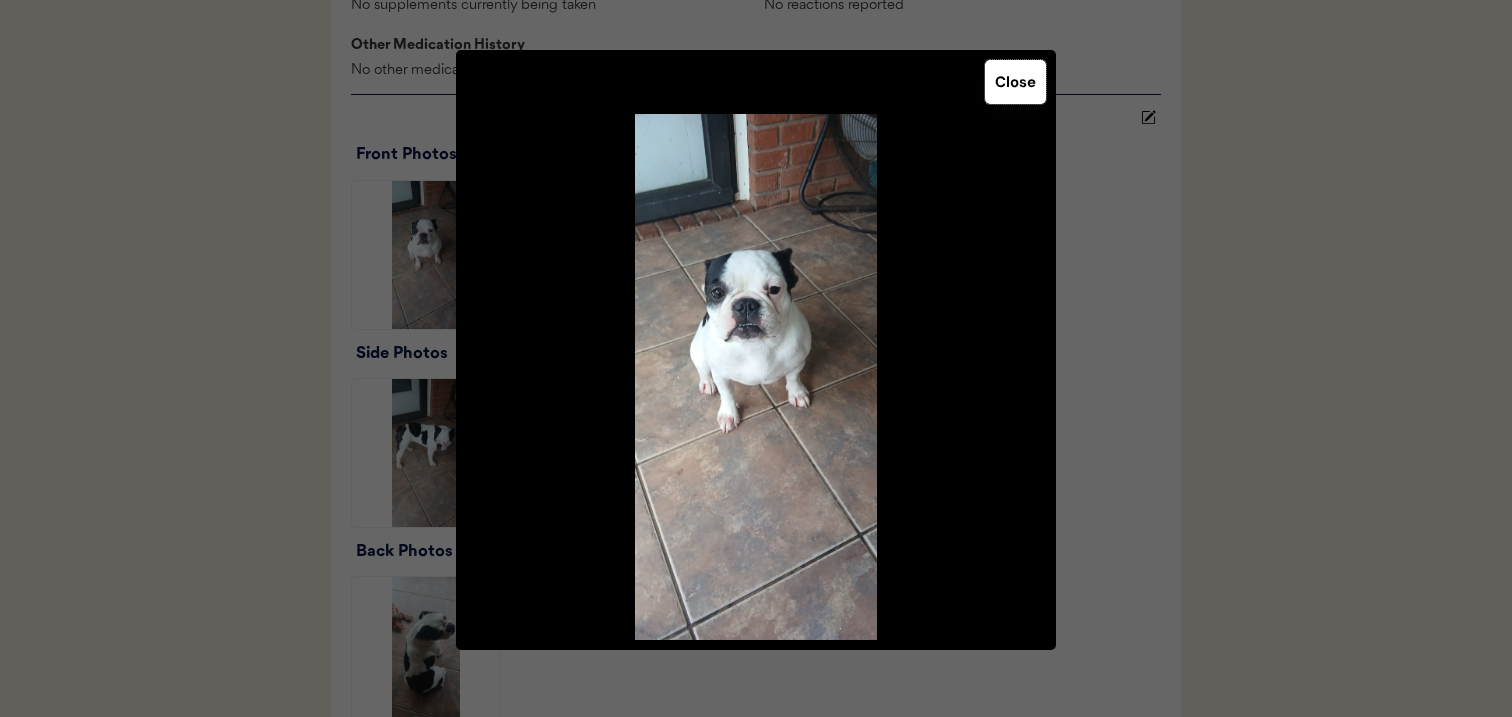 click on "Close" at bounding box center [1015, 82] 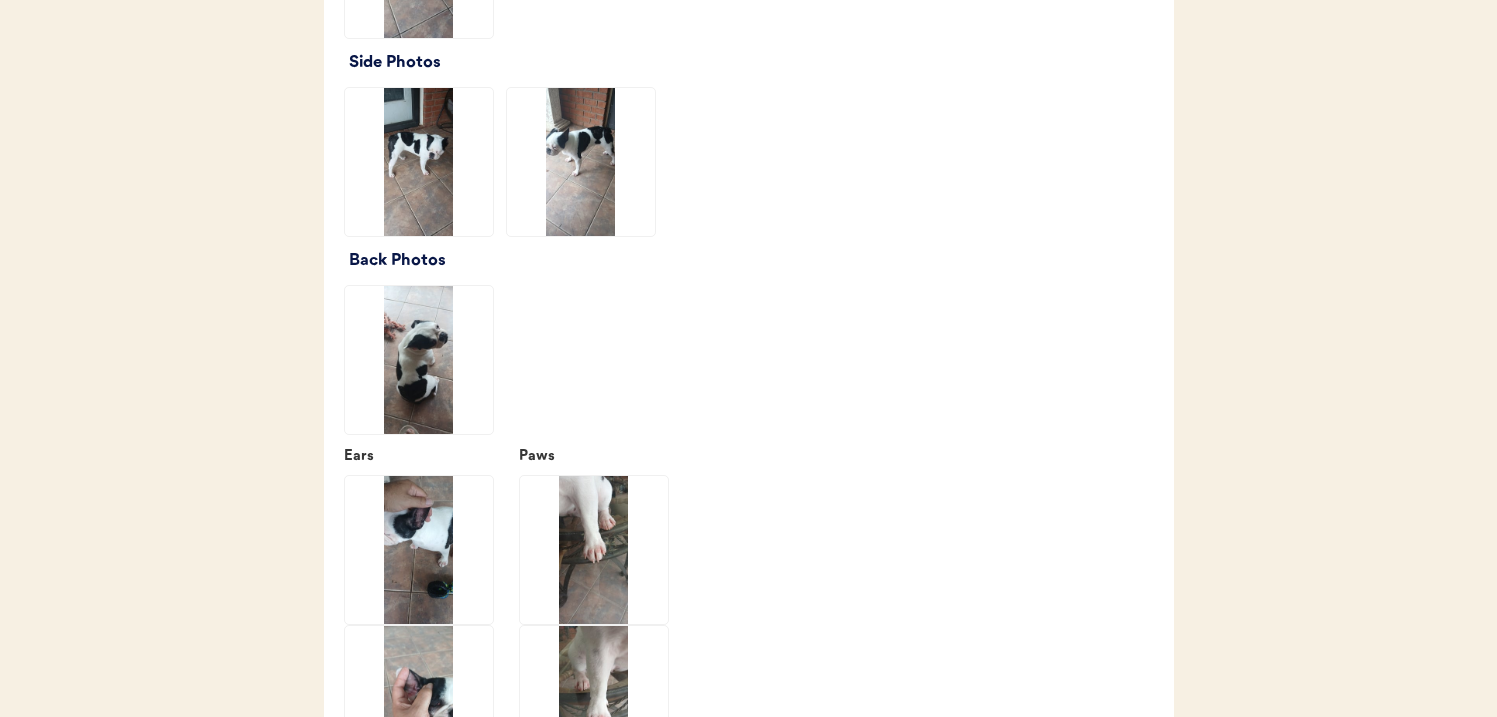 scroll, scrollTop: 2545, scrollLeft: 0, axis: vertical 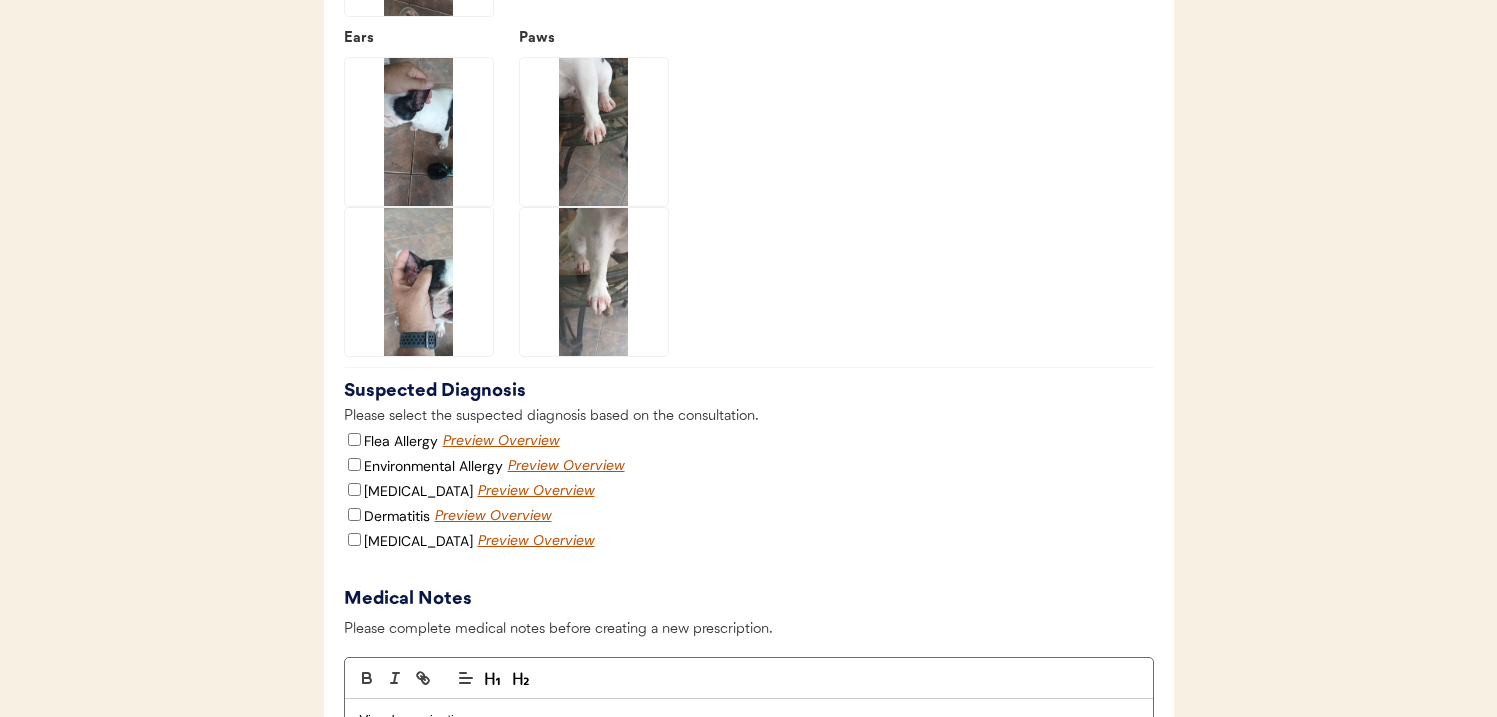 click 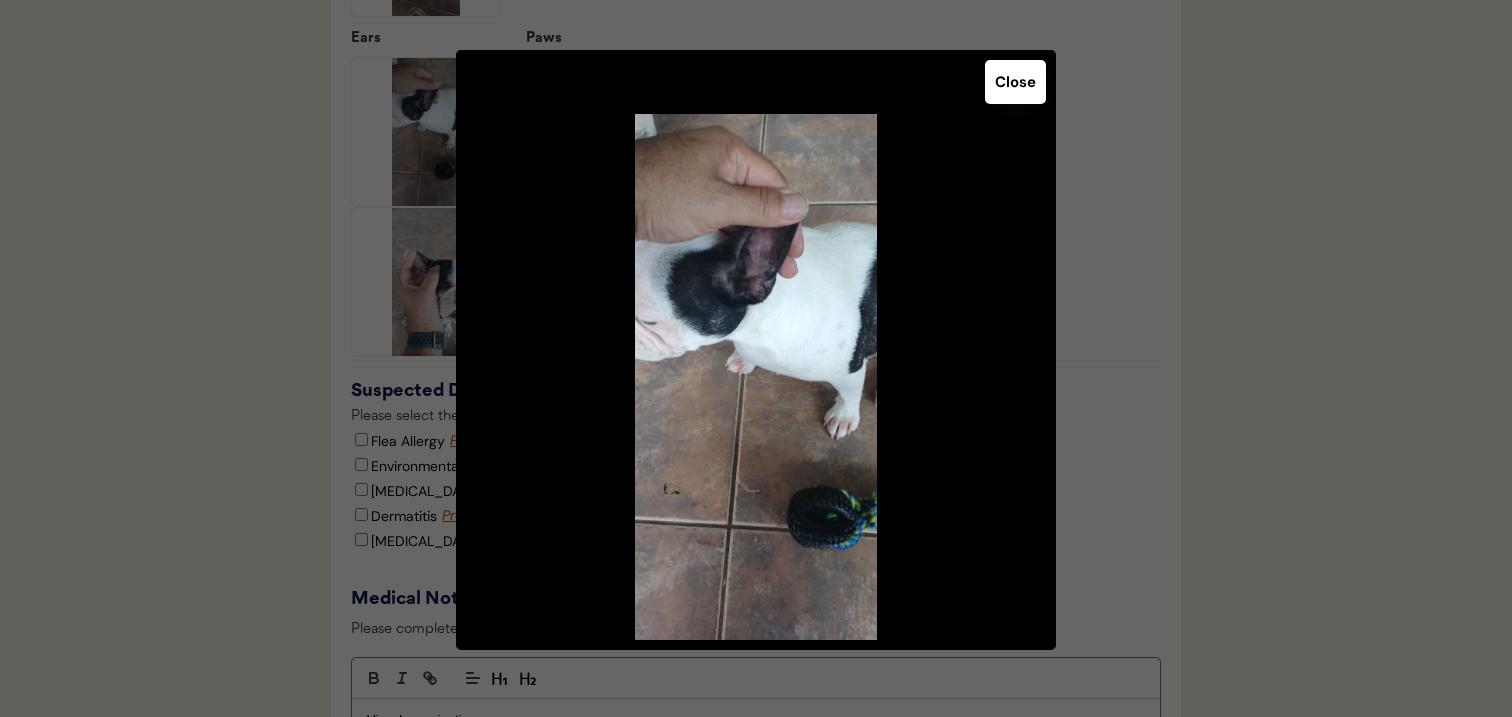 click on "Close" at bounding box center [1015, 82] 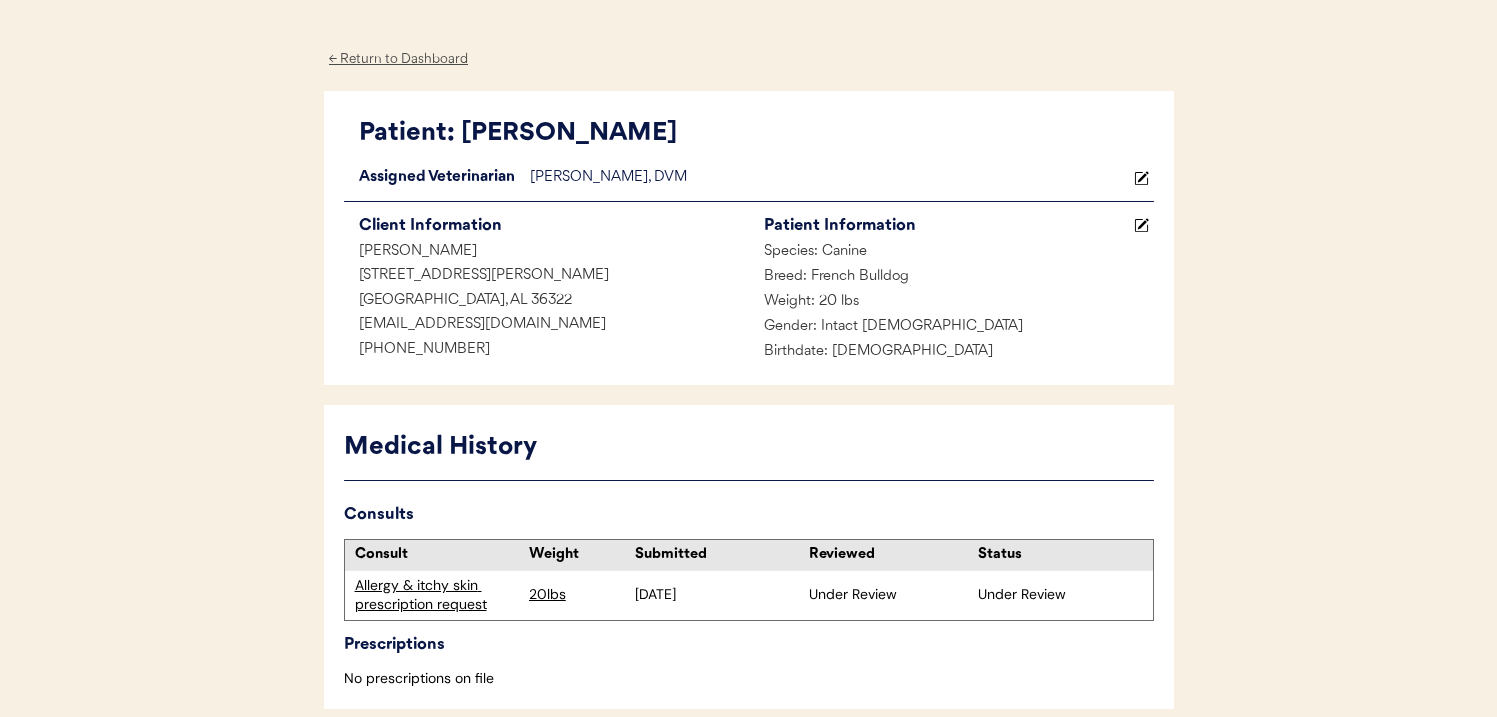 scroll, scrollTop: 0, scrollLeft: 0, axis: both 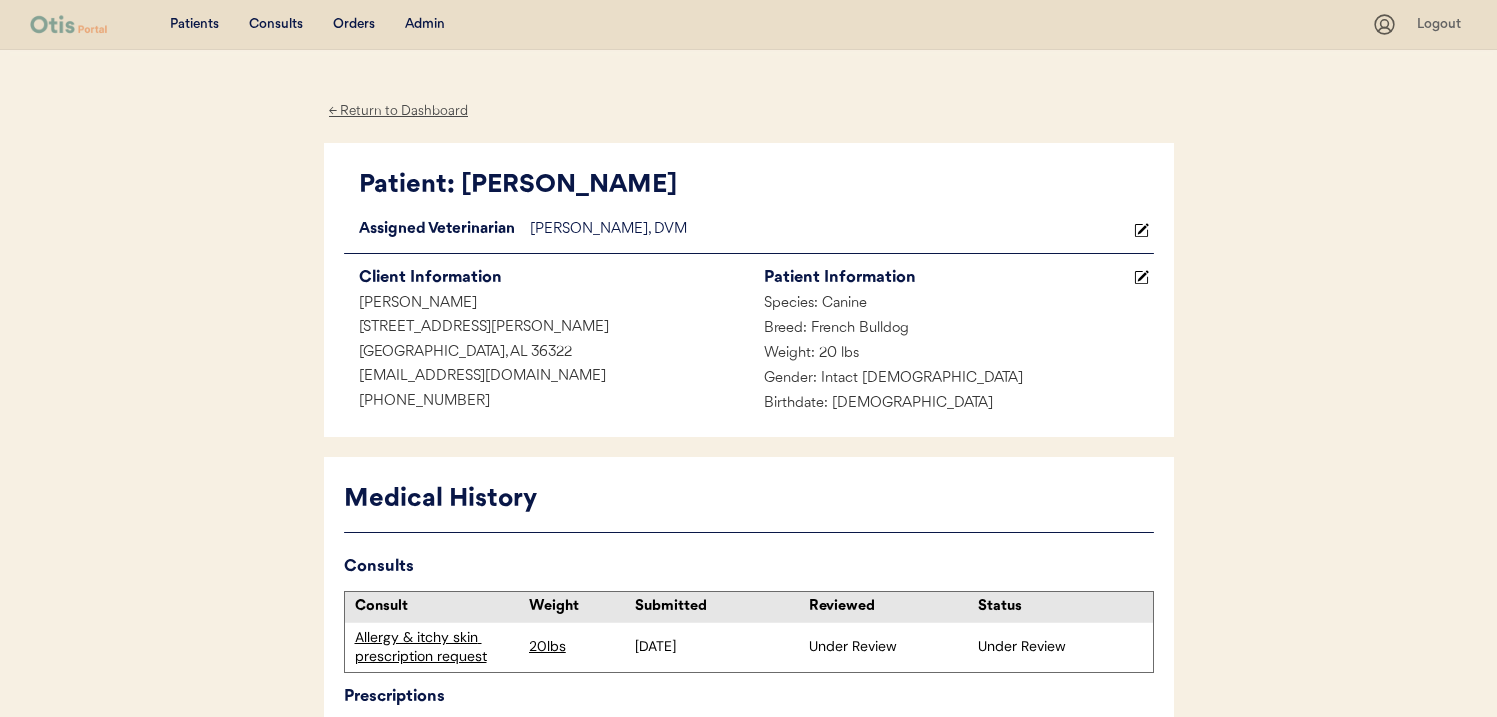 drag, startPoint x: 537, startPoint y: 375, endPoint x: 527, endPoint y: 378, distance: 10.440307 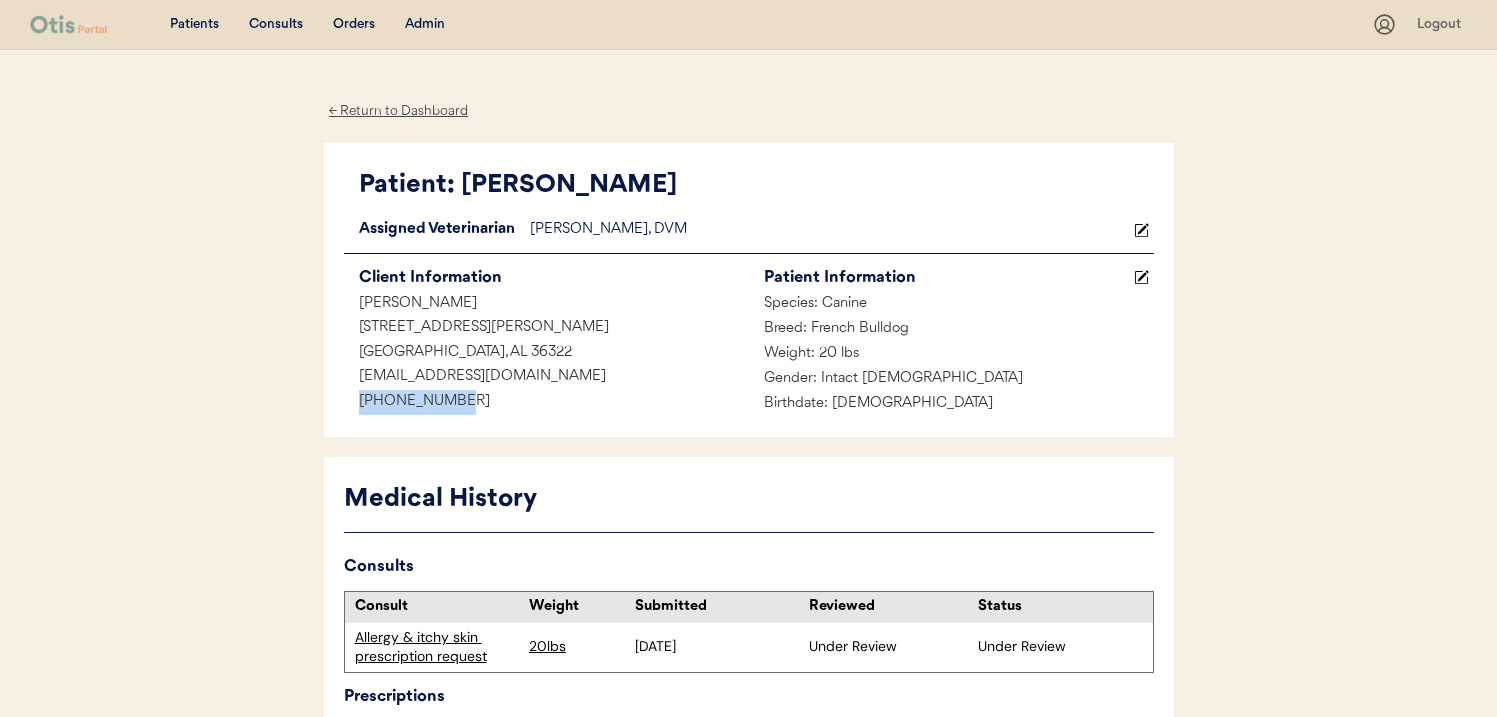 drag, startPoint x: 482, startPoint y: 397, endPoint x: 336, endPoint y: 401, distance: 146.05478 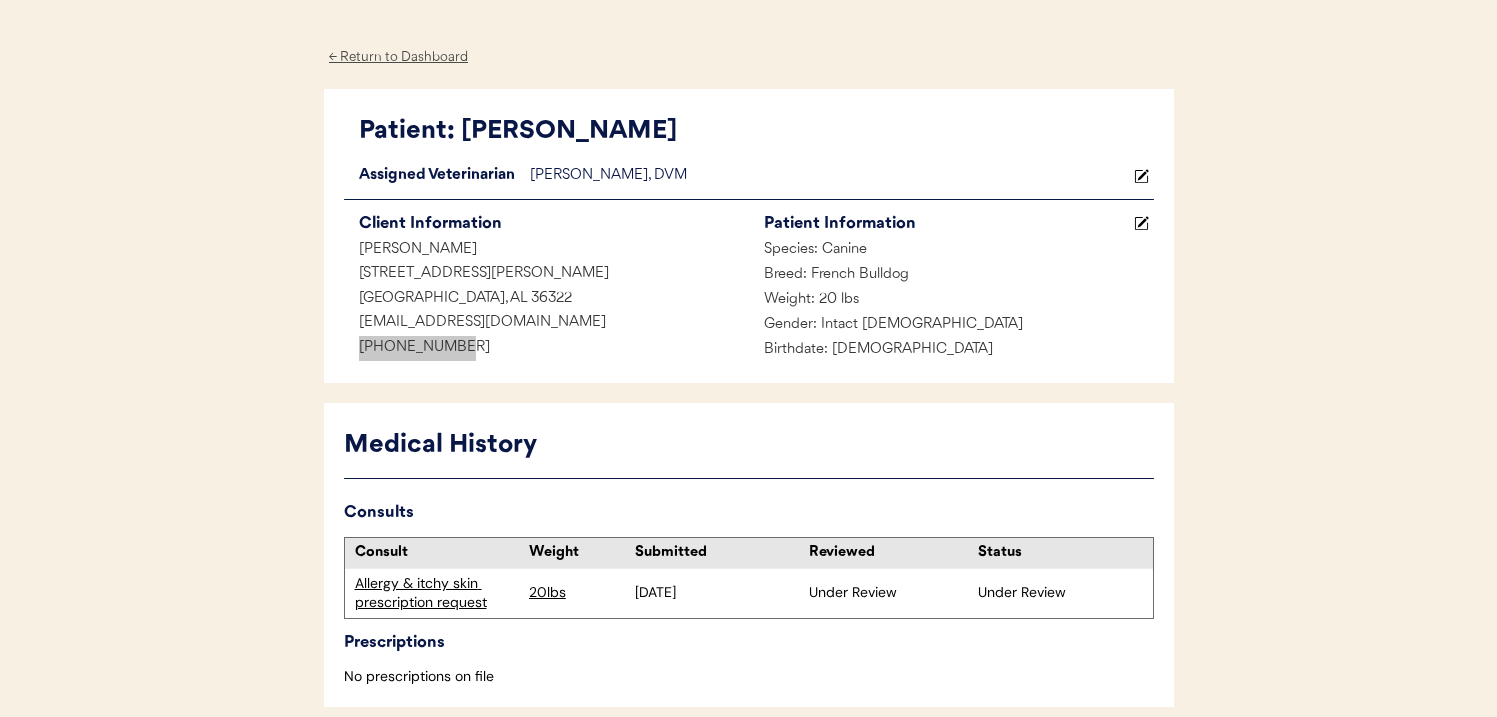 scroll, scrollTop: 0, scrollLeft: 0, axis: both 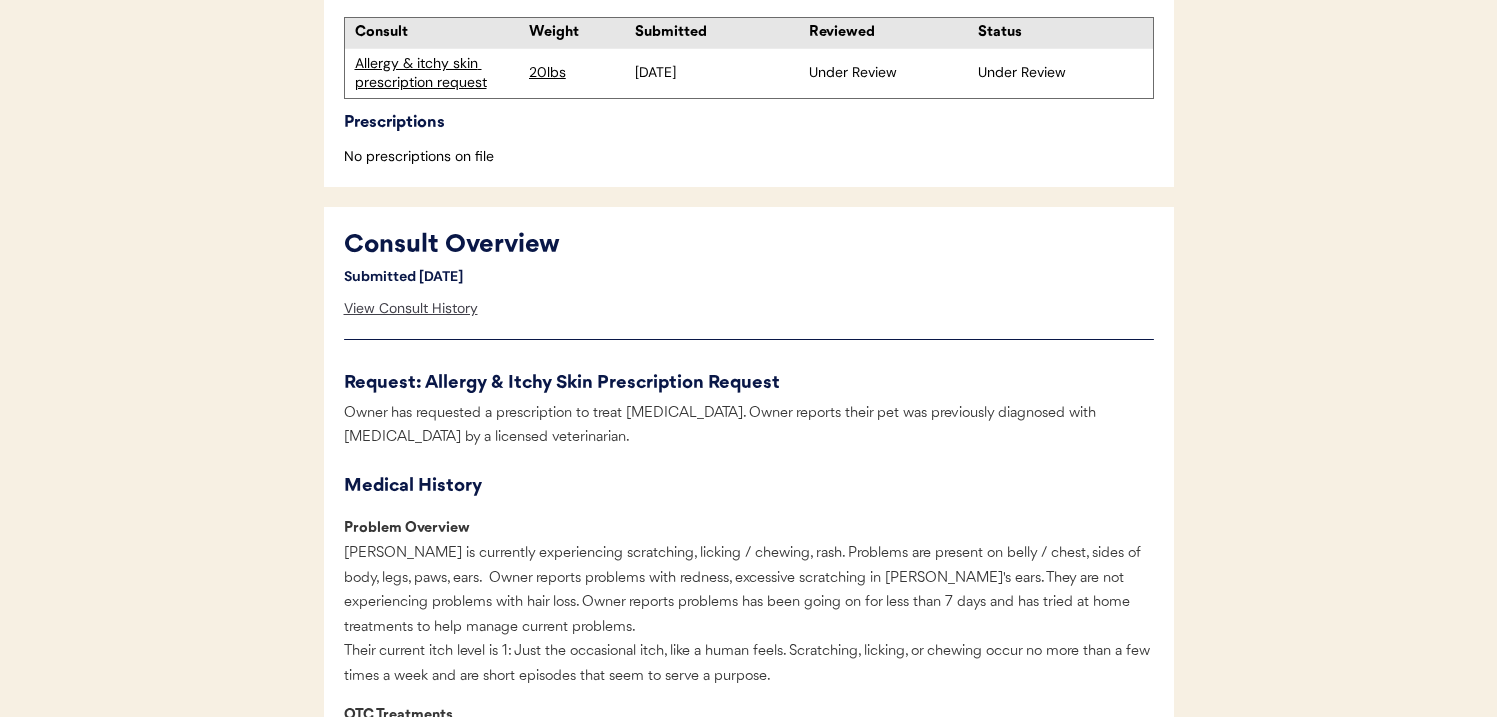 click on "View Consult History" at bounding box center (411, 309) 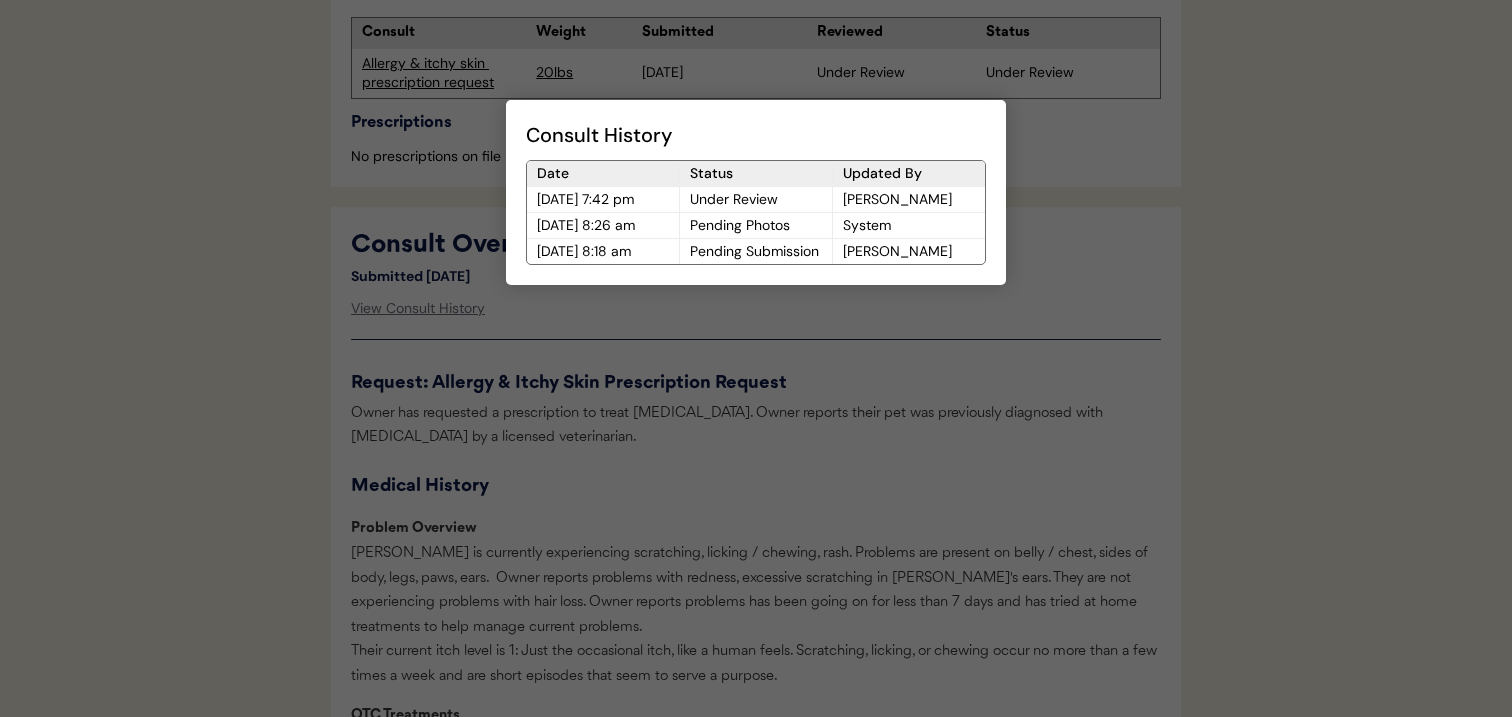 click at bounding box center [756, 358] 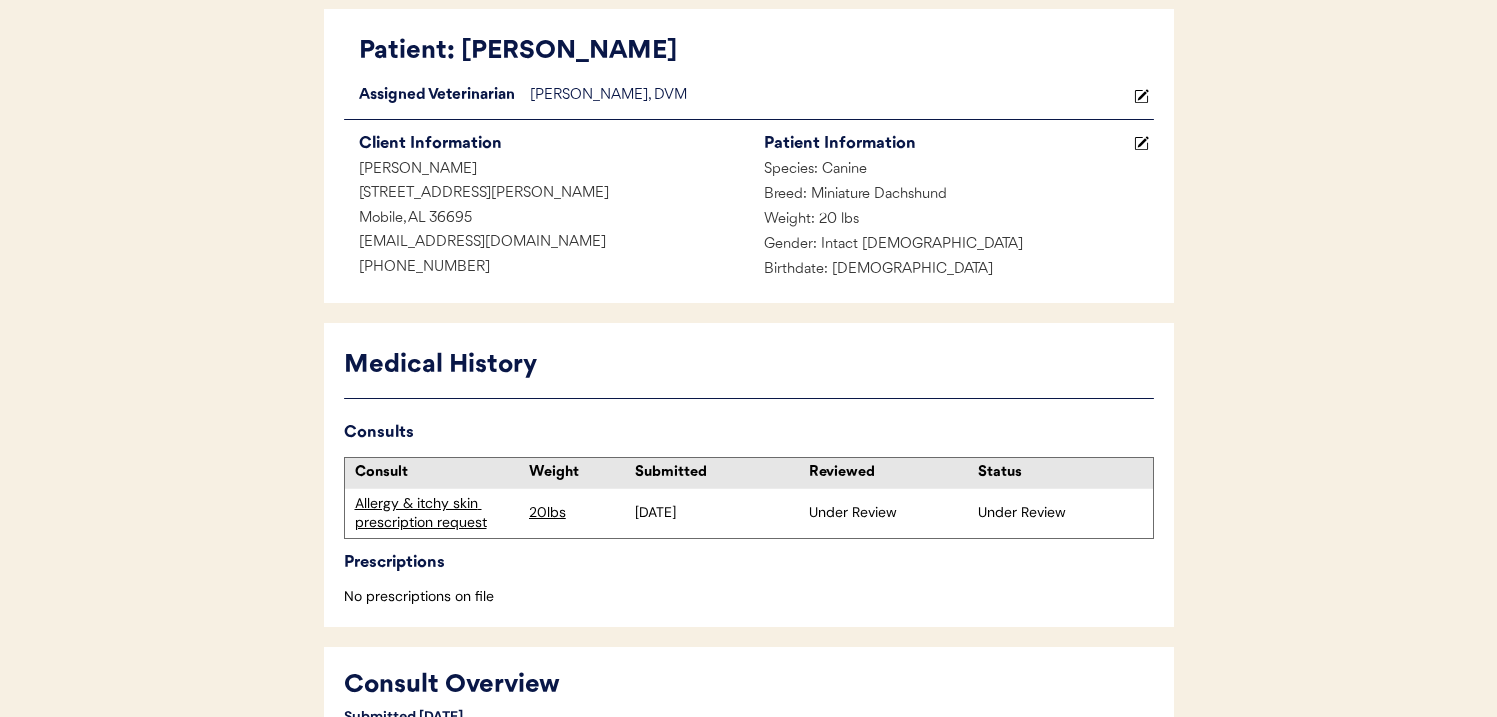 scroll, scrollTop: 111, scrollLeft: 0, axis: vertical 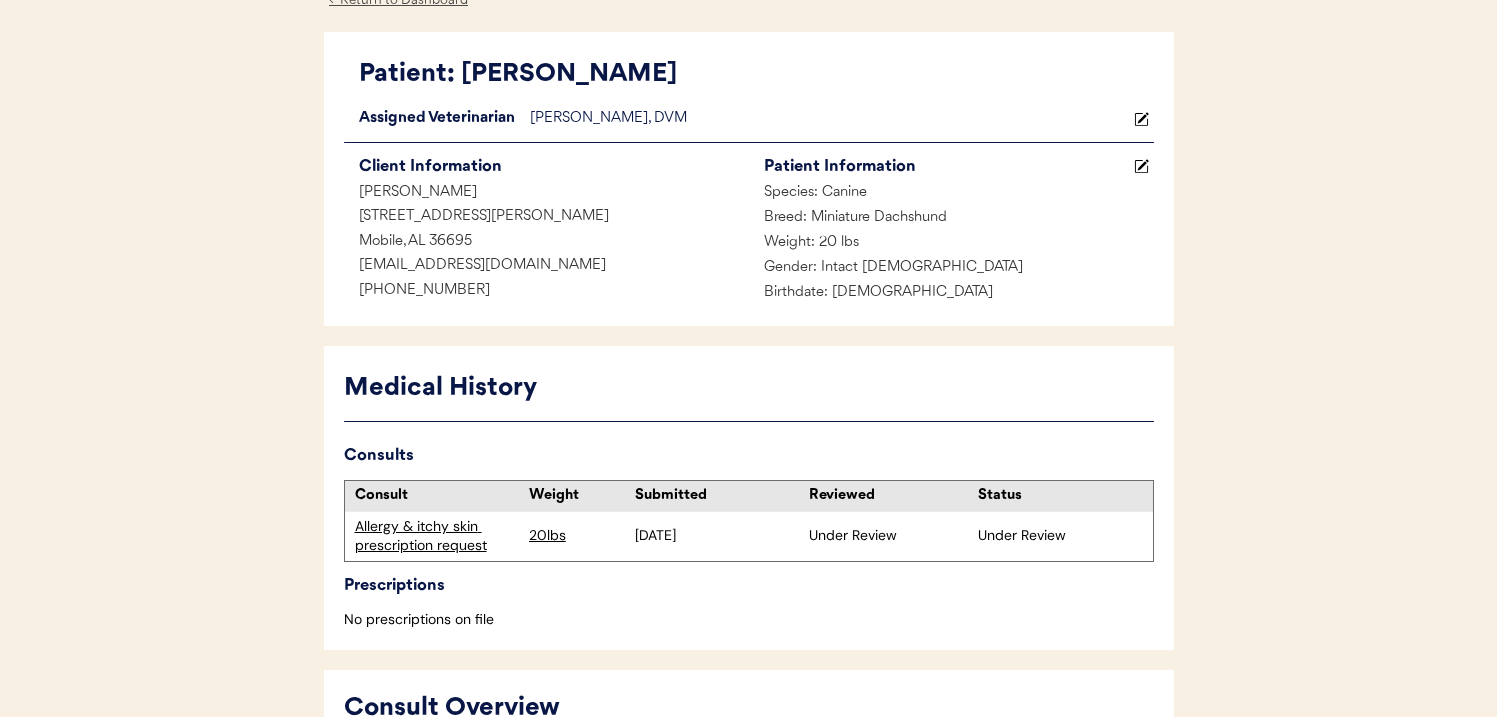 click on "Allergy & itchy skin prescription request" at bounding box center (437, 536) 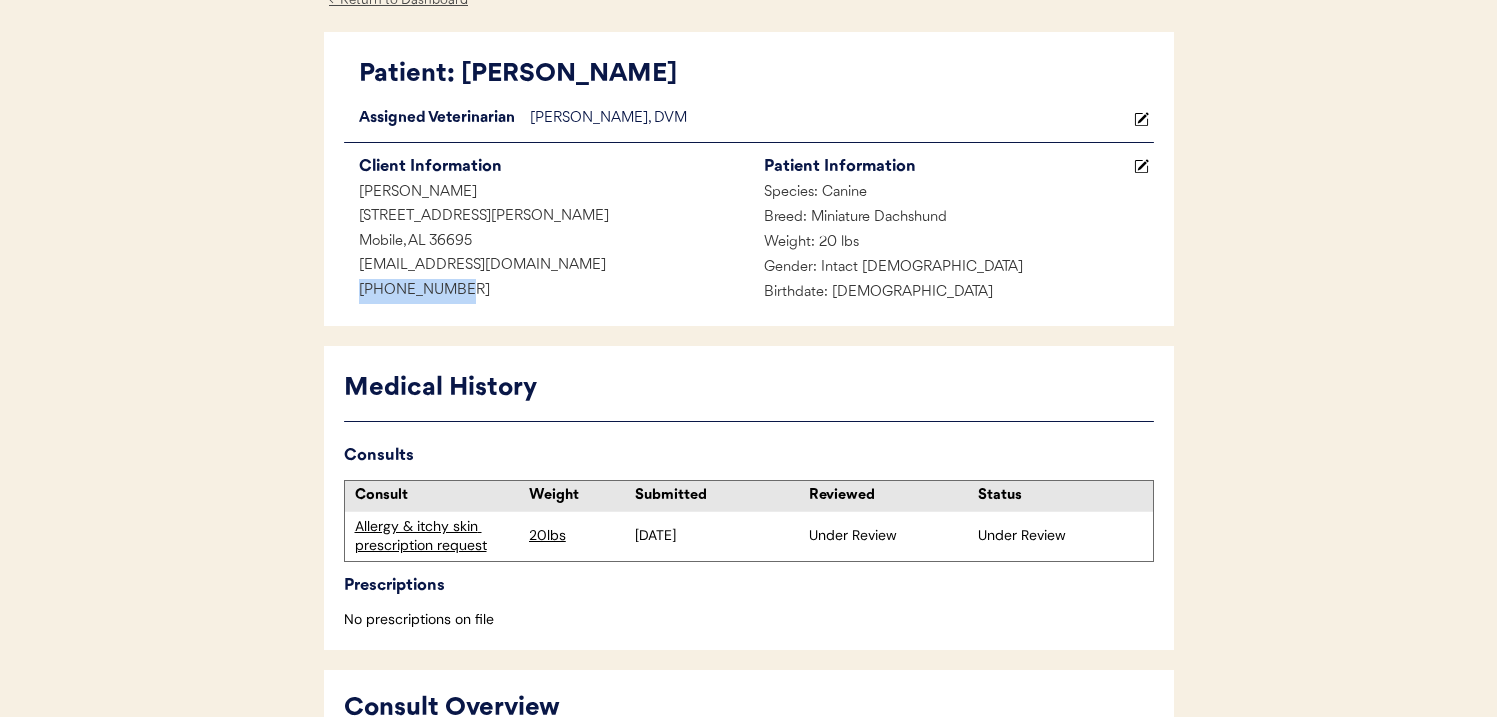 drag, startPoint x: 475, startPoint y: 292, endPoint x: 358, endPoint y: 295, distance: 117.03845 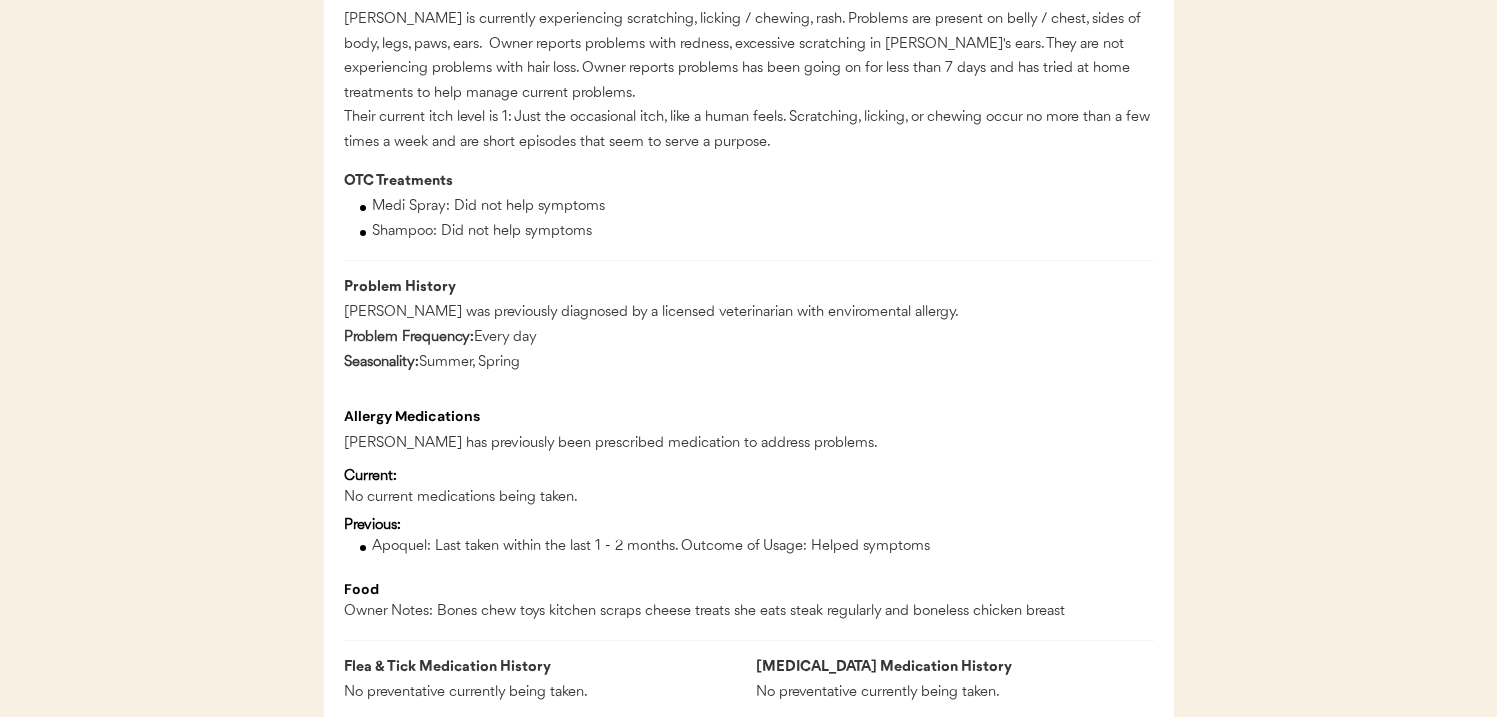scroll, scrollTop: 106, scrollLeft: 0, axis: vertical 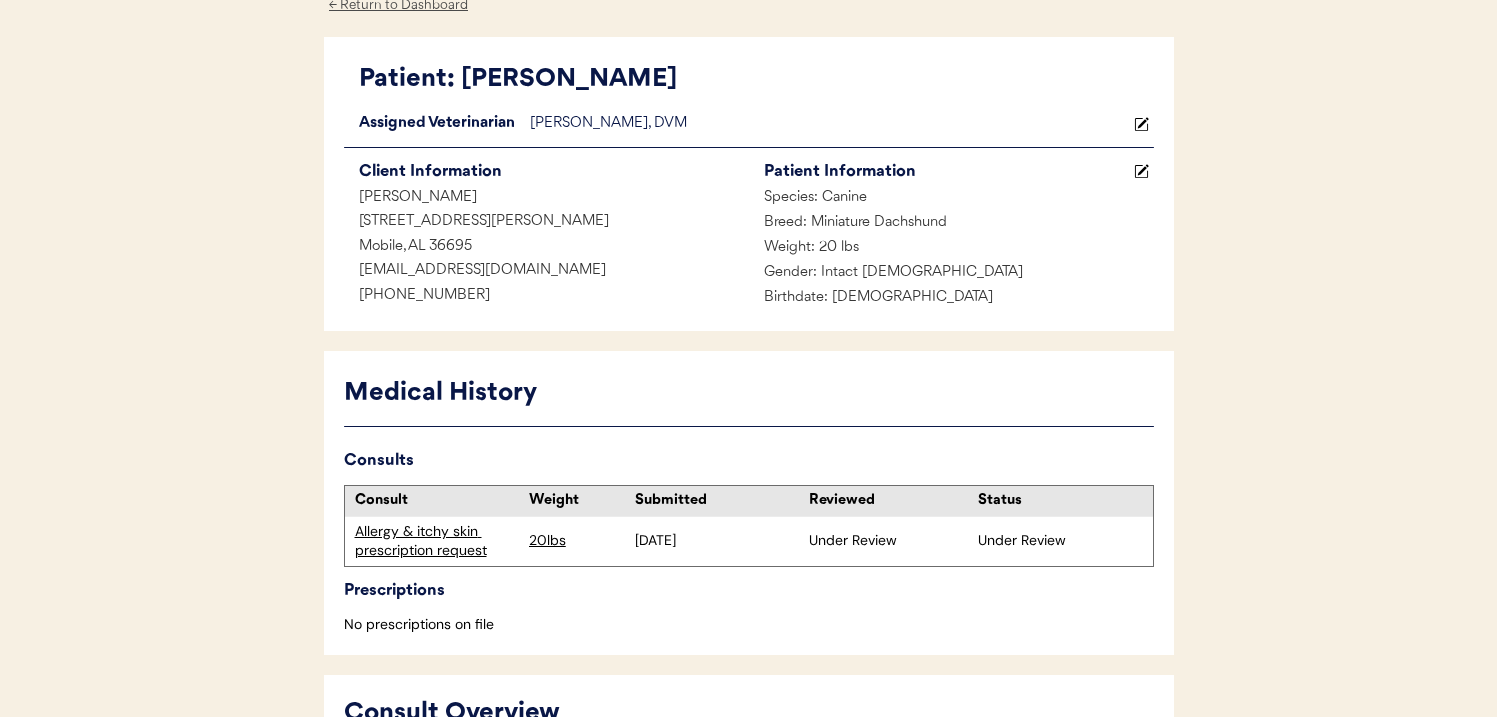 click on "Allergy & itchy skin prescription request" at bounding box center [437, 541] 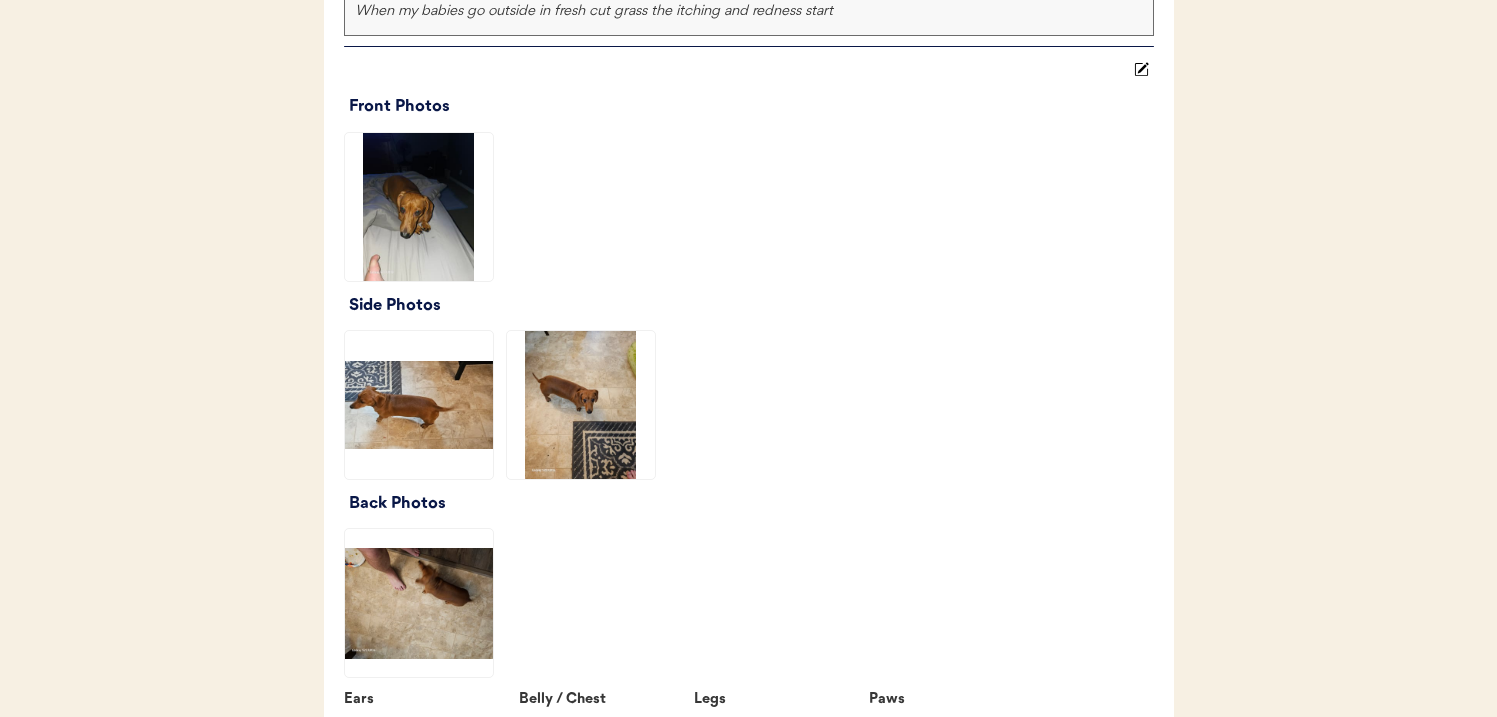scroll, scrollTop: 2341, scrollLeft: 0, axis: vertical 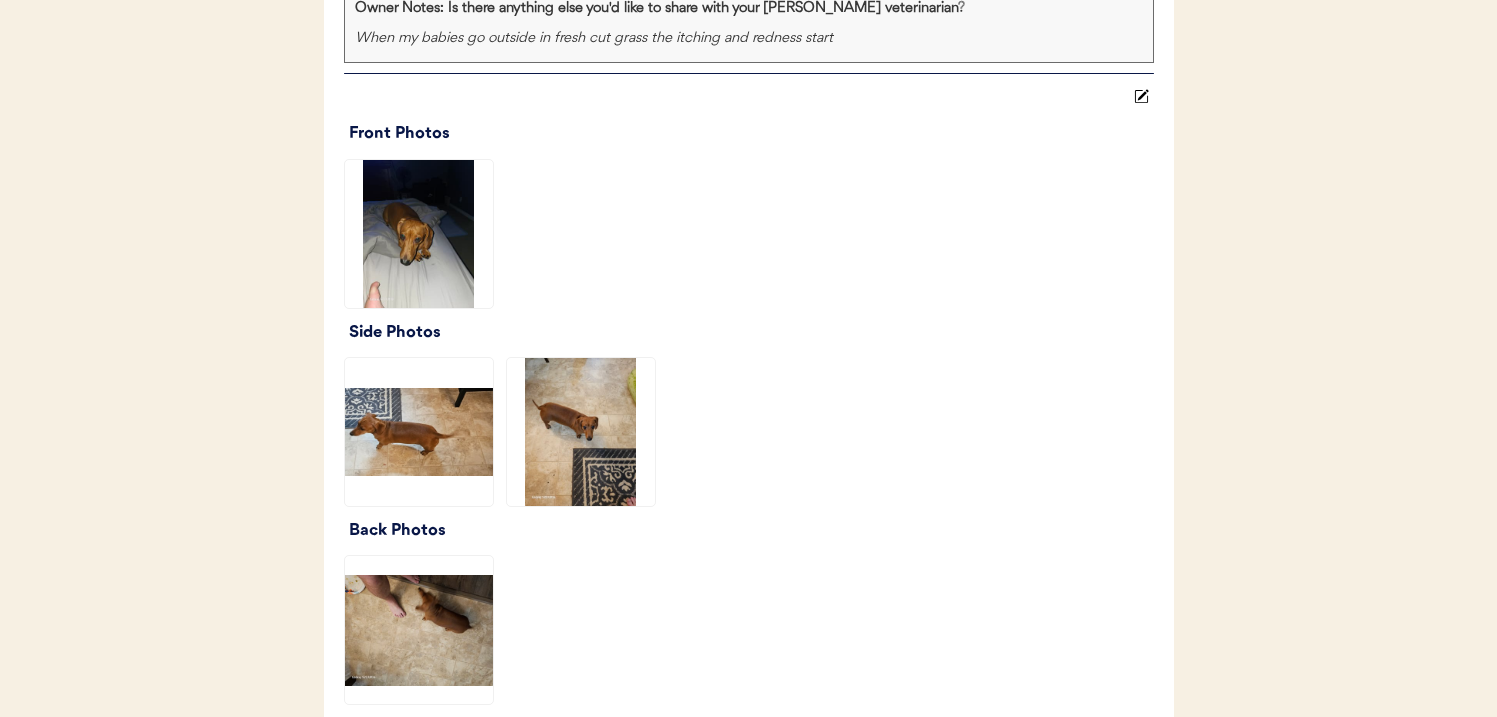 click 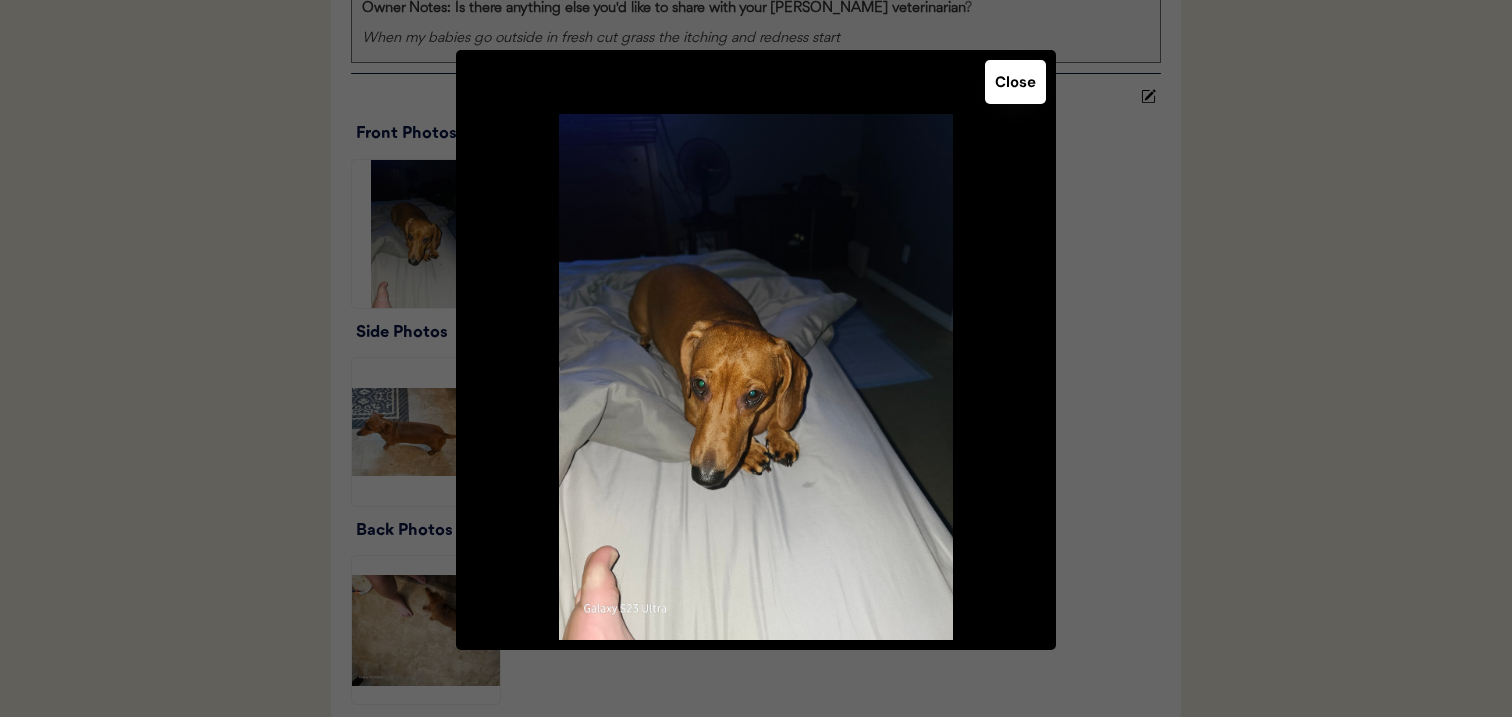 click at bounding box center (756, 358) 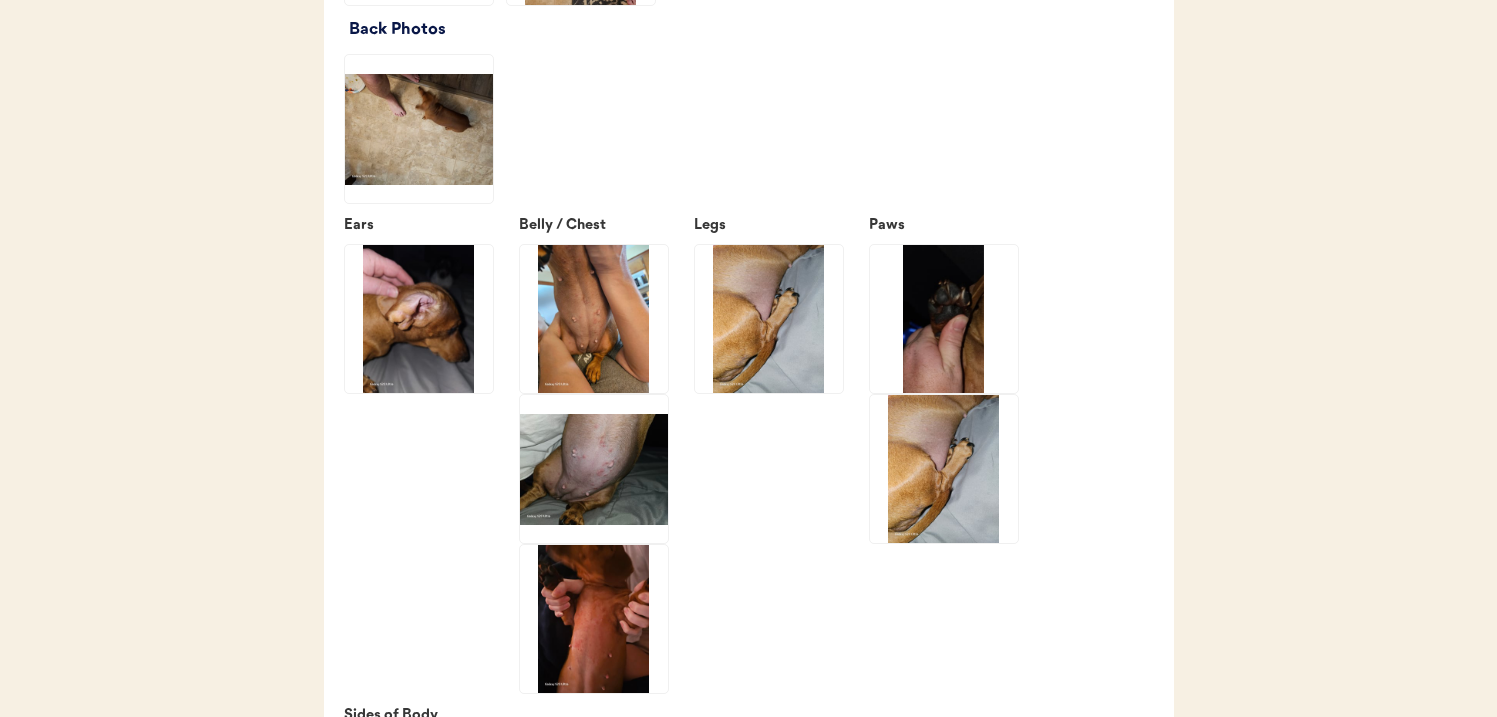 scroll, scrollTop: 2848, scrollLeft: 0, axis: vertical 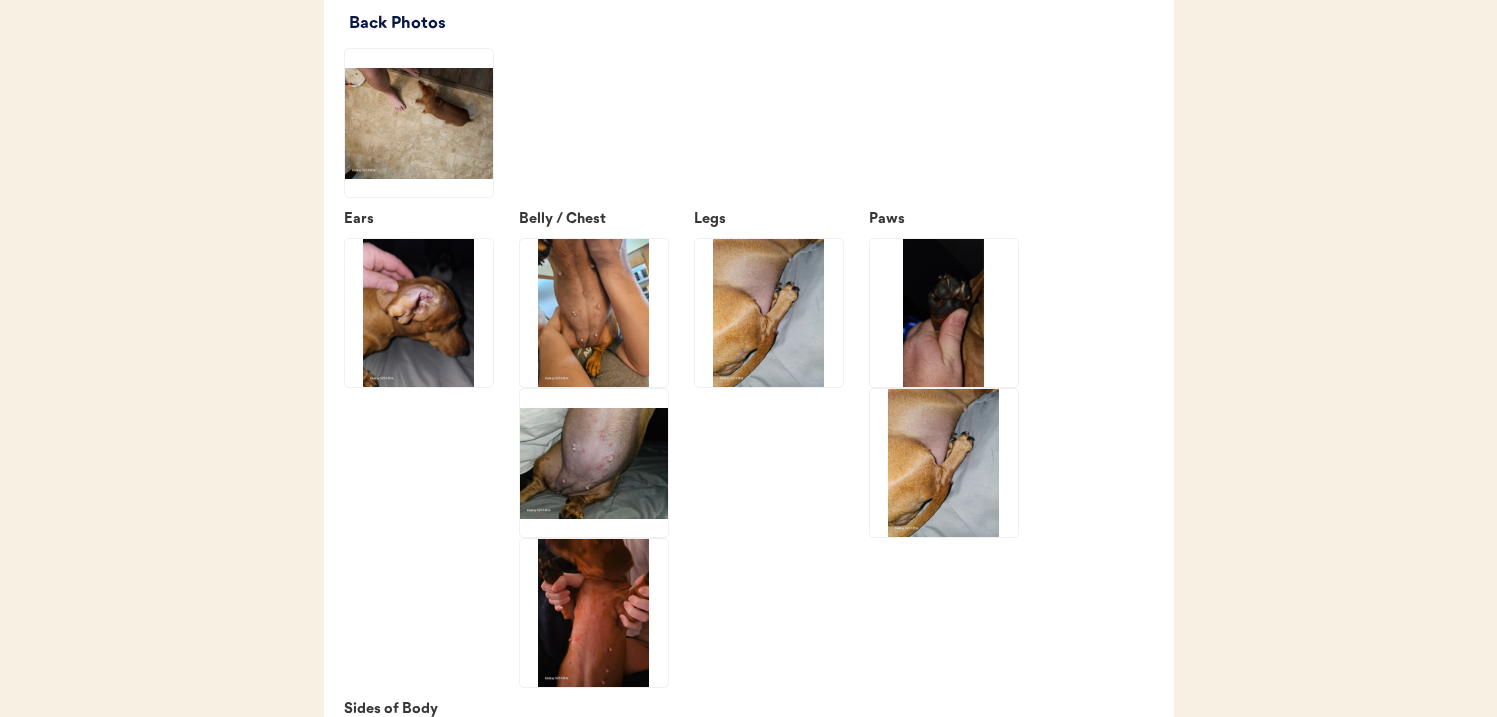 click 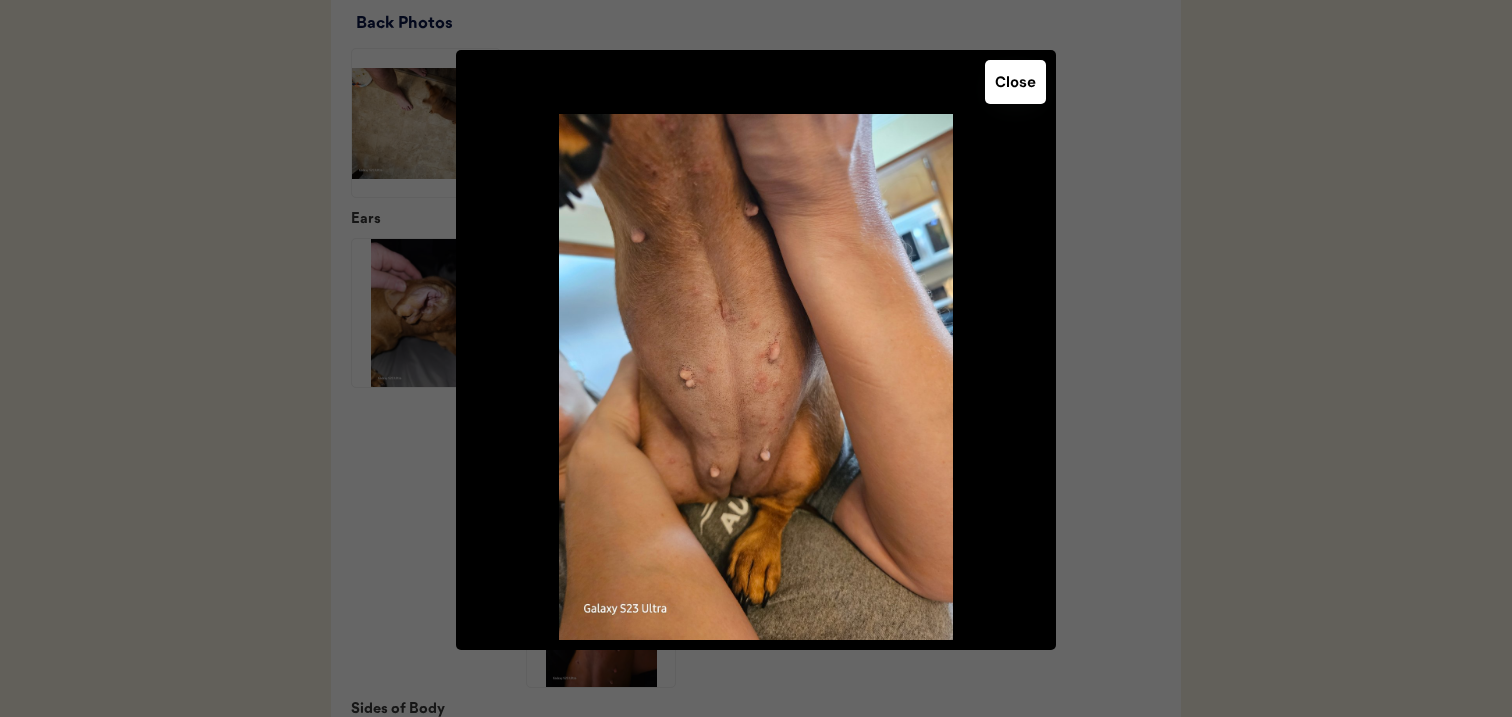 click at bounding box center (756, 358) 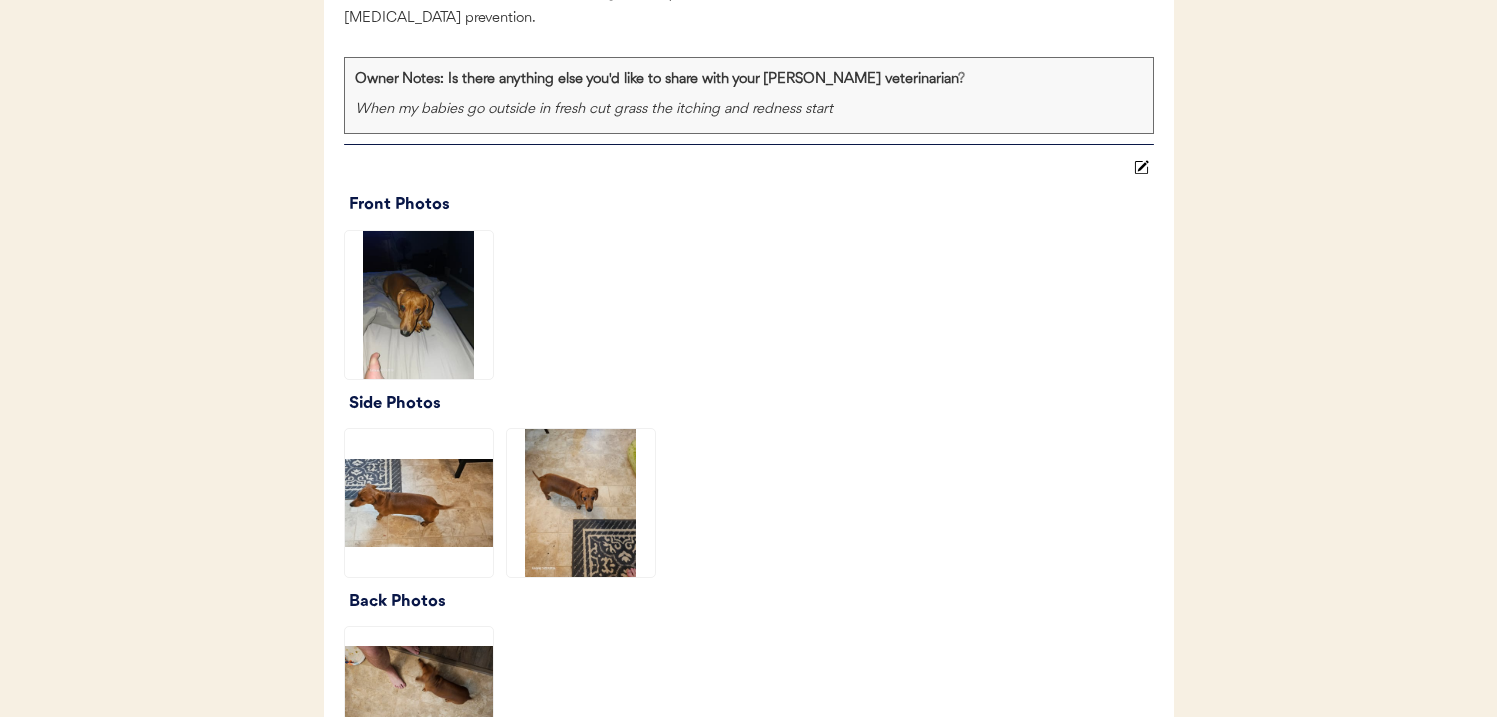 scroll, scrollTop: 2349, scrollLeft: 0, axis: vertical 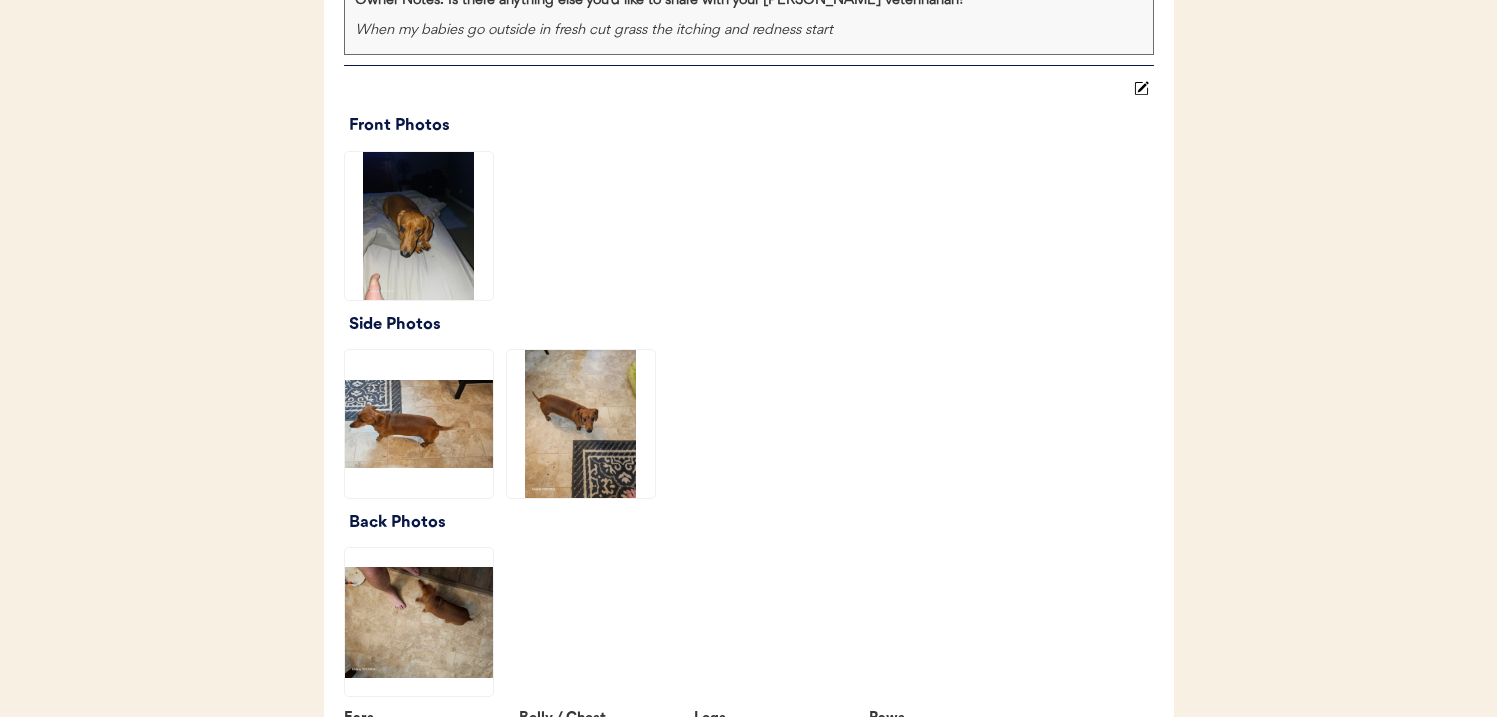 click 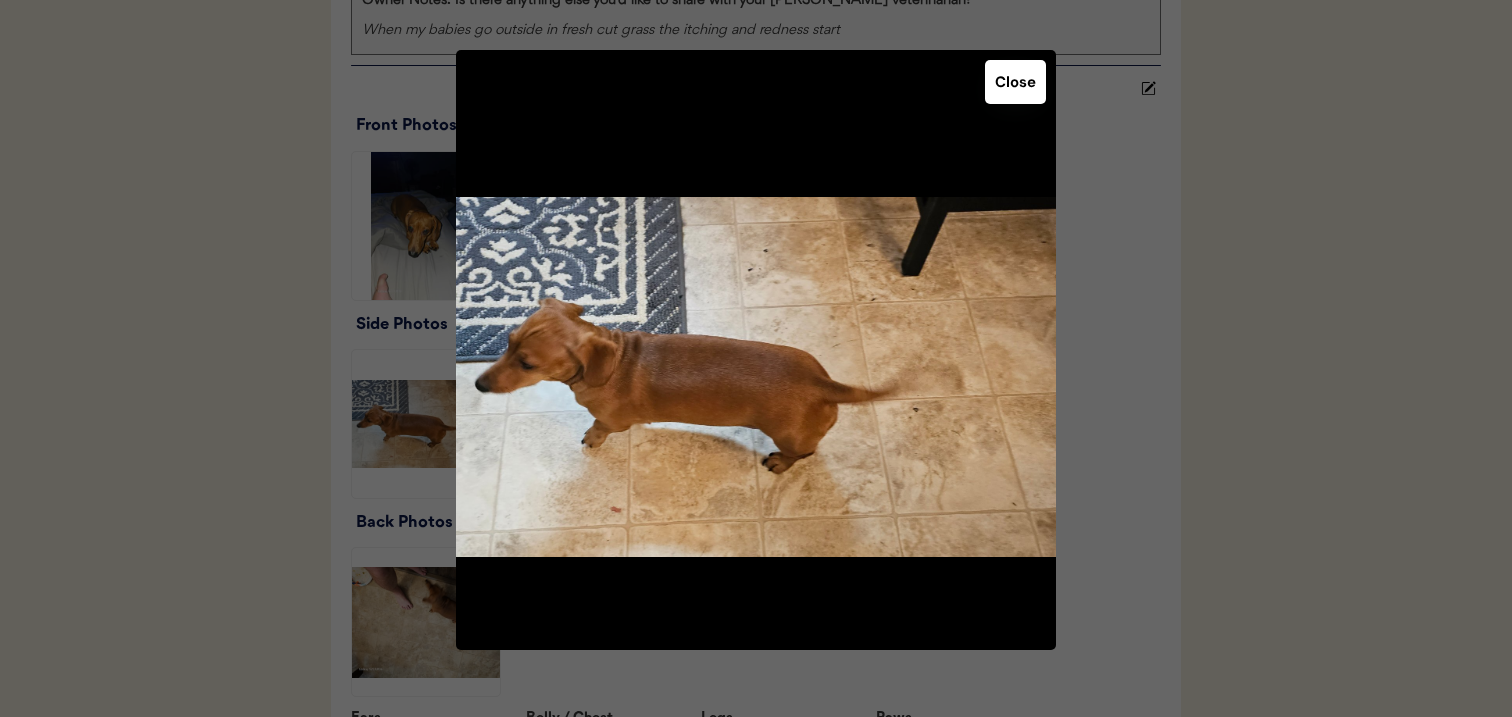 click on "Close" at bounding box center [756, 350] 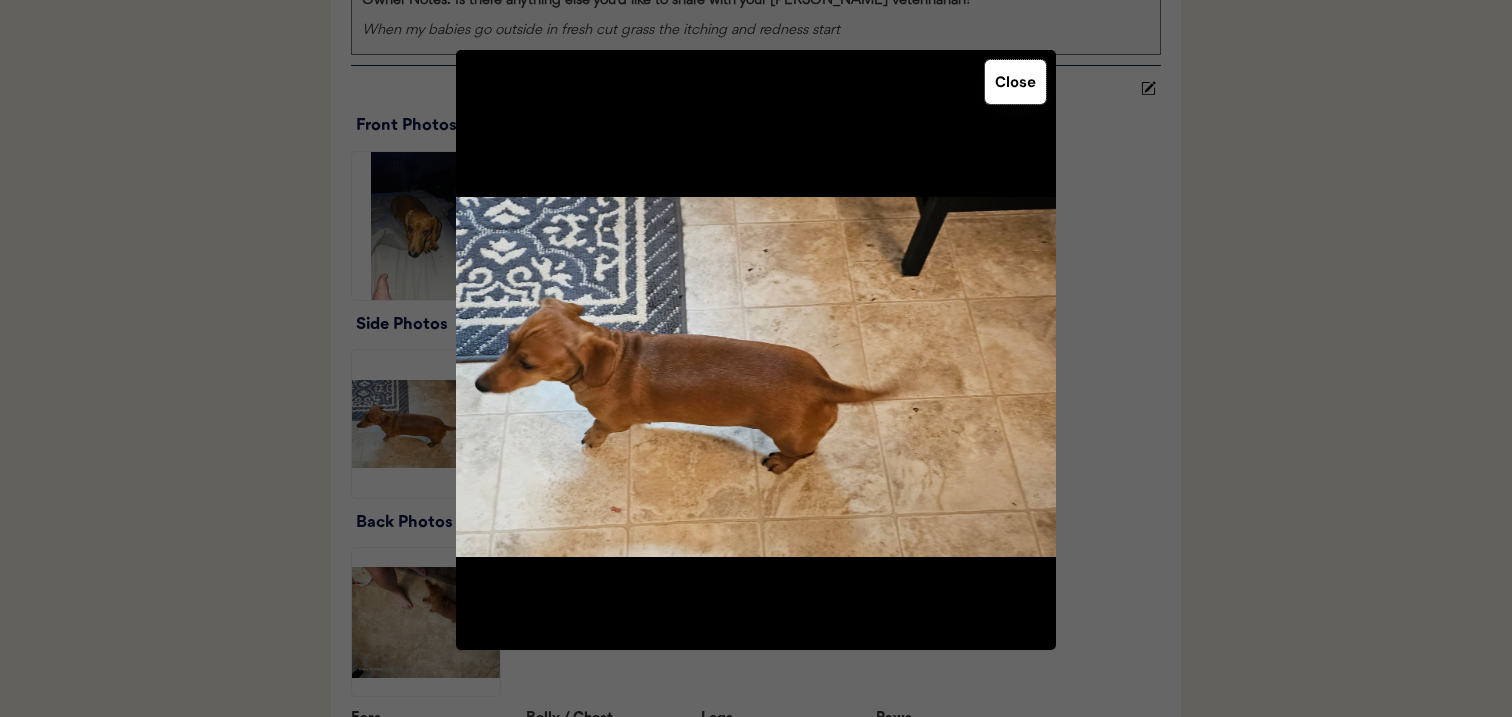 click on "Close" at bounding box center [1015, 82] 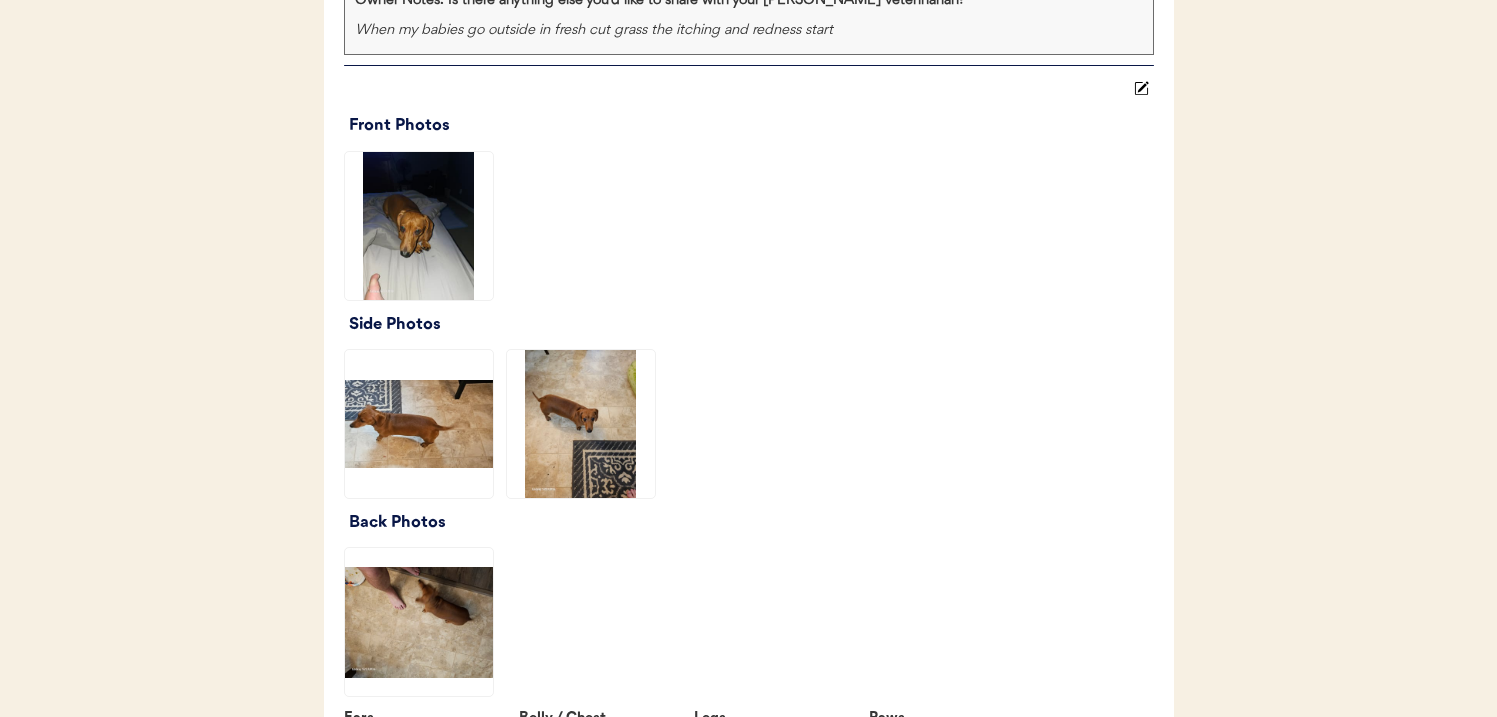 click 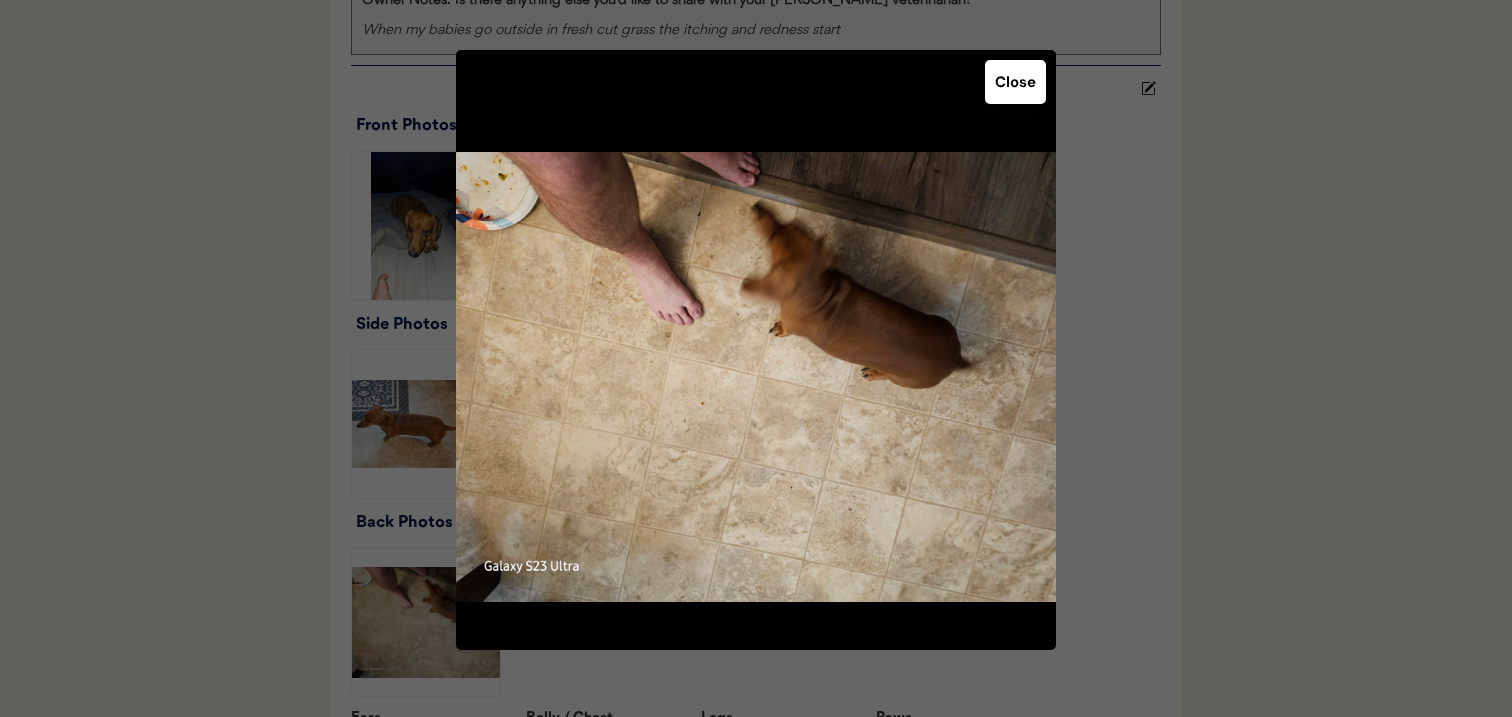 click at bounding box center [756, 358] 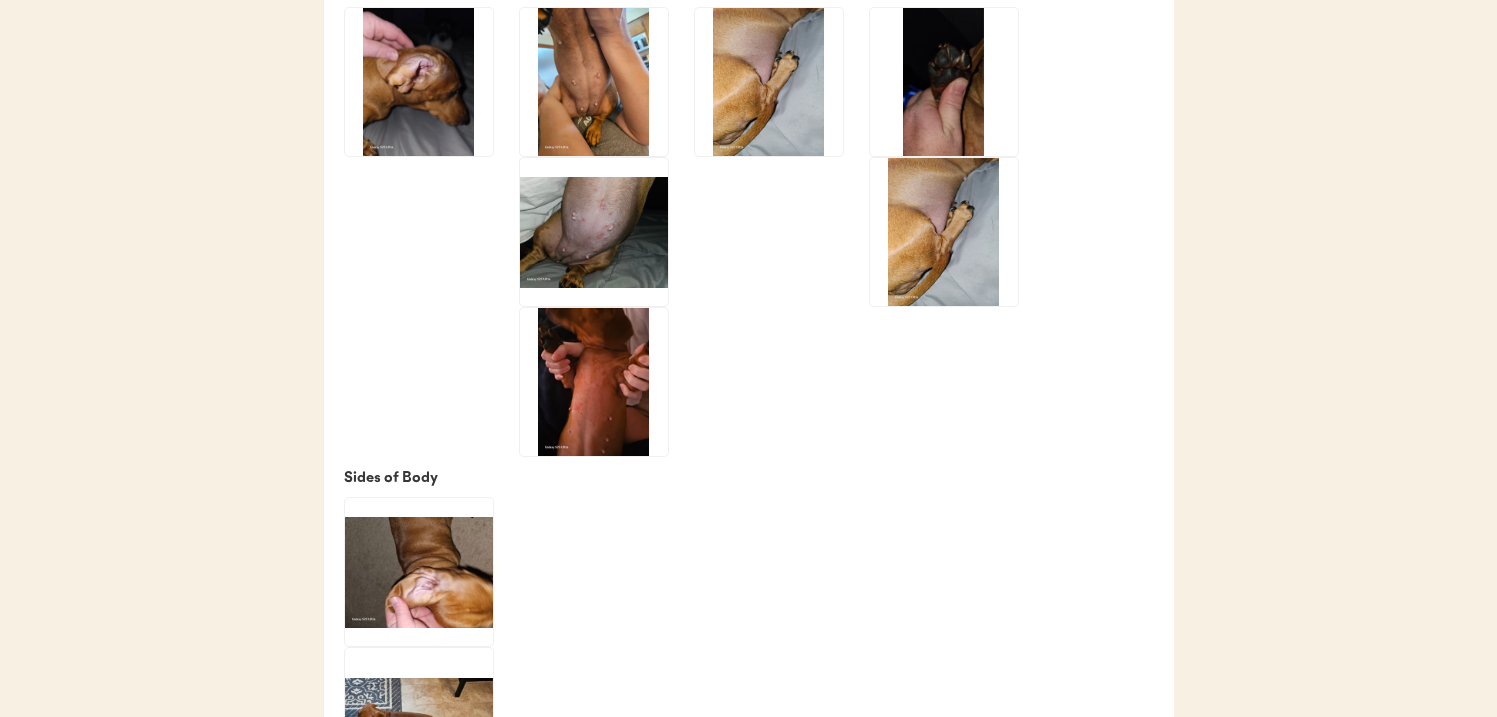 scroll, scrollTop: 3193, scrollLeft: 0, axis: vertical 